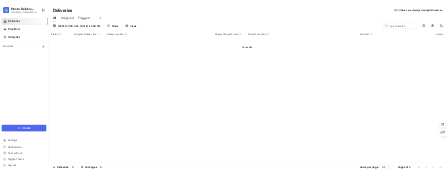 scroll, scrollTop: 0, scrollLeft: 0, axis: both 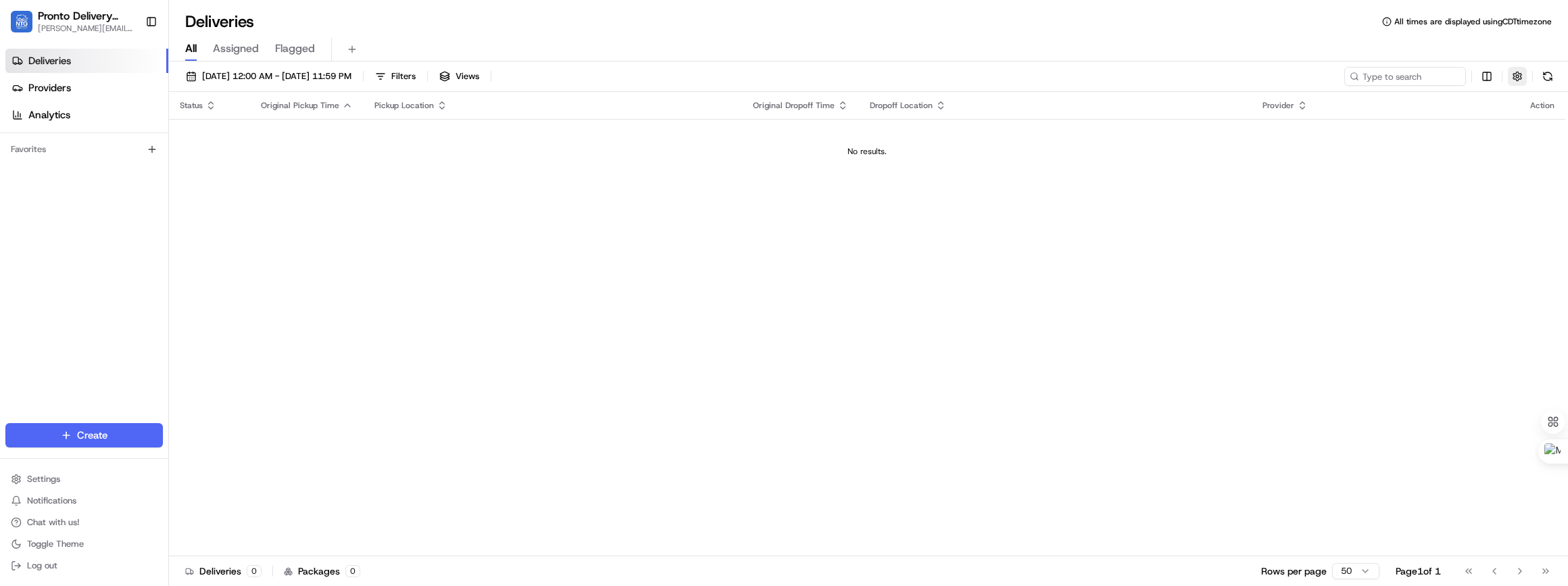 click at bounding box center [1517, 76] 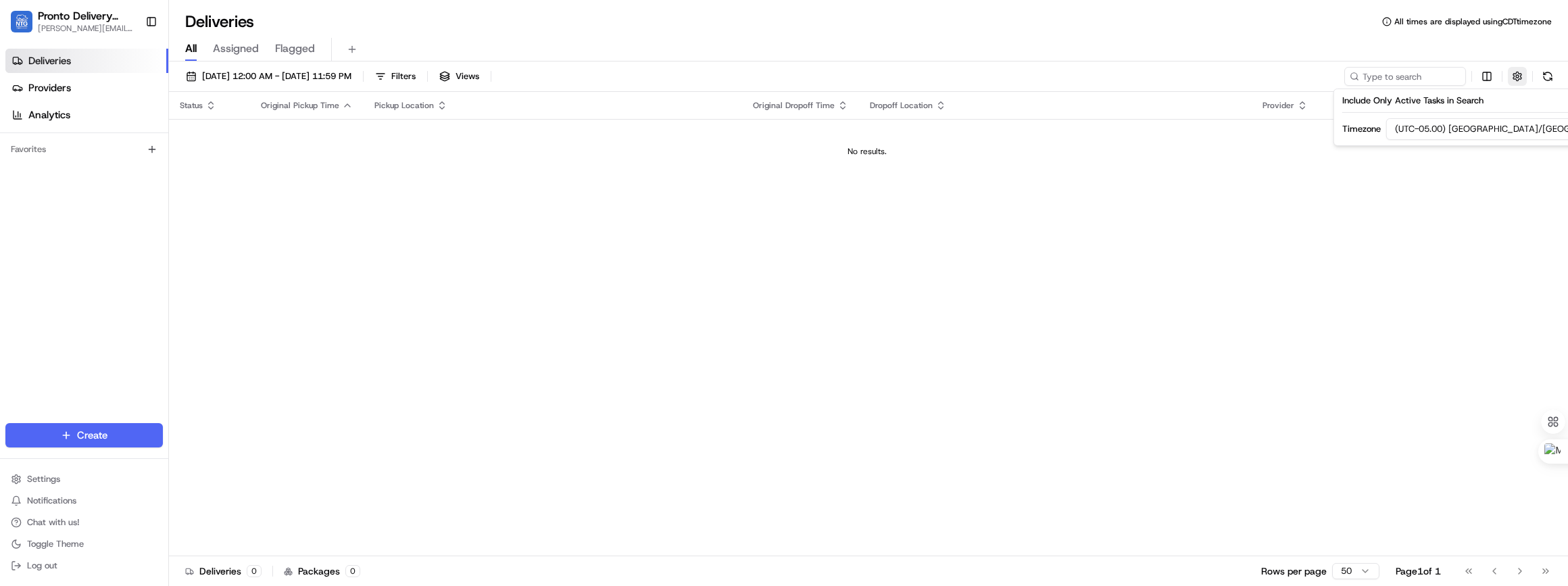 click at bounding box center [1517, 76] 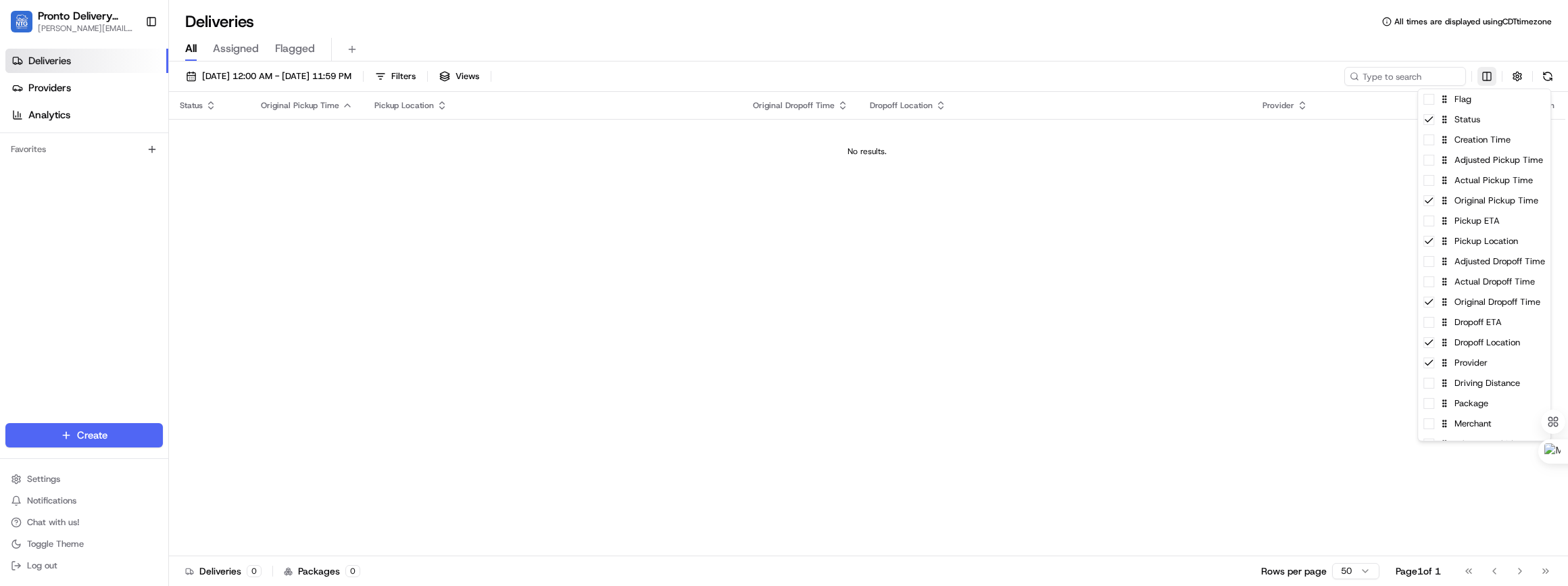 click on "Pronto Delivery Service [PERSON_NAME][EMAIL_ADDRESS][PERSON_NAME][DOMAIN_NAME] Toggle Sidebar Deliveries Providers Analytics Favorites Main Menu Members & Organization Organization Users Roles Preferences Customization Tracking Orchestration Automations Locations Pickup Locations Dropoff Locations Billing Billing Refund Requests Integrations Notification Triggers Webhooks API Keys Request Logs Create Settings Notifications Chat with us! Toggle Theme Log out Deliveries All times are displayed using  CDT  timezone All Assigned Flagged [DATE] 12:00 AM - [DATE] 11:59 PM Filters Views Status Original Pickup Time Pickup Location Original Dropoff Time Dropoff Location Provider Action No results. Deliveries 0 Packages 0 Rows per page 50 Page  1  of   1 Go to first page Go to previous page Go to next page Go to last page
Flag Status Creation Time Adjusted Pickup Time Actual Pickup Time Original Pickup Time Pickup ETA Pickup Location Dropoff ETA" at bounding box center [784, 293] 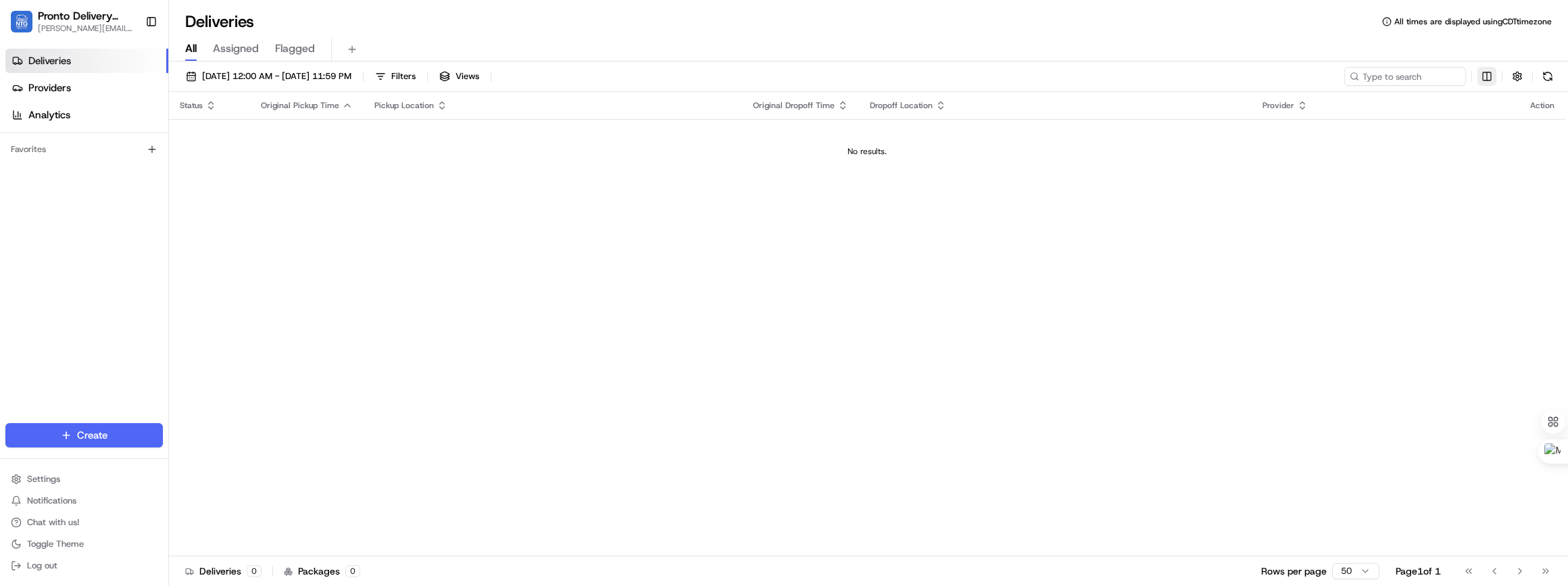 click on "Pronto Delivery Service [PERSON_NAME][EMAIL_ADDRESS][PERSON_NAME][DOMAIN_NAME] Toggle Sidebar Deliveries Providers Analytics Favorites Main Menu Members & Organization Organization Users Roles Preferences Customization Tracking Orchestration Automations Locations Pickup Locations Dropoff Locations Billing Billing Refund Requests Integrations Notification Triggers Webhooks API Keys Request Logs Create Settings Notifications Chat with us! Toggle Theme Log out Deliveries All times are displayed using  CDT  timezone All Assigned Flagged [DATE] 12:00 AM - [DATE] 11:59 PM Filters Views Status Original Pickup Time Pickup Location Original Dropoff Time Dropoff Location Provider Action No results. Deliveries 0 Packages 0 Rows per page 50 Page  1  of   1 Go to first page Go to previous page Go to next page Go to last page" at bounding box center (784, 293) 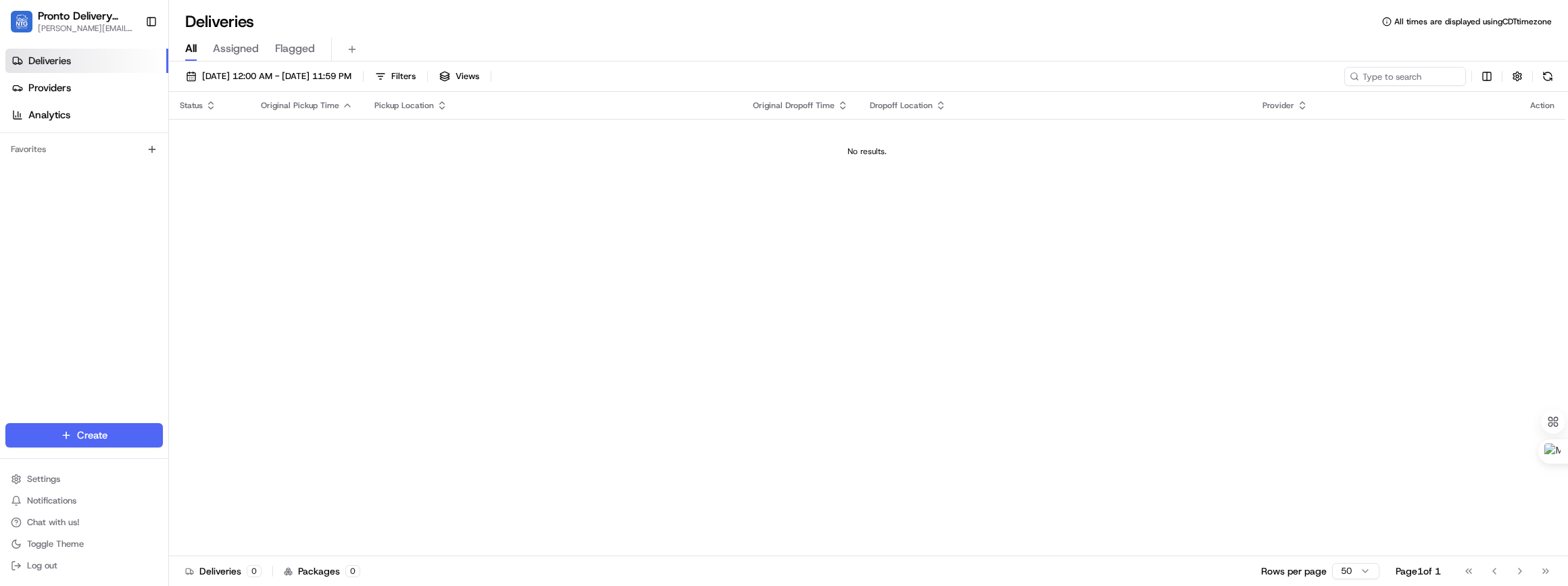 click on "Assigned" at bounding box center (236, 49) 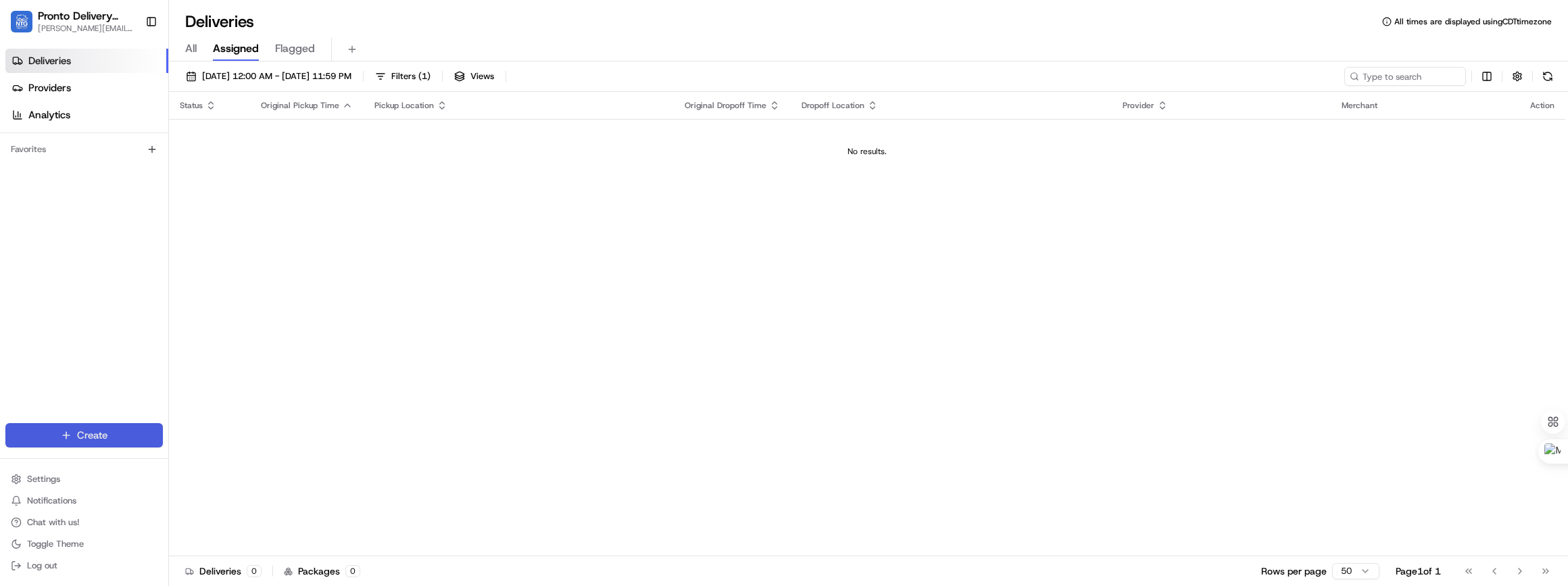 click on "Pronto Delivery Service [PERSON_NAME][EMAIL_ADDRESS][PERSON_NAME][DOMAIN_NAME] Toggle Sidebar Deliveries Providers Analytics Favorites Main Menu Members & Organization Organization Users Roles Preferences Customization Tracking Orchestration Automations Locations Pickup Locations Dropoff Locations Billing Billing Refund Requests Integrations Notification Triggers Webhooks API Keys Request Logs Create Settings Notifications Chat with us! Toggle Theme Log out Deliveries All times are displayed using  CDT  timezone All Assigned Flagged [DATE] 12:00 AM - [DATE] 11:59 PM Filters ( 1 ) Views Status Original Pickup Time Pickup Location Original Dropoff Time Dropoff Location Provider Merchant Action No results. Deliveries 0 Packages 0 Rows per page 50 Page  1  of   1 Go to first page Go to previous page Go to next page Go to last page
Create Create" at bounding box center (784, 293) 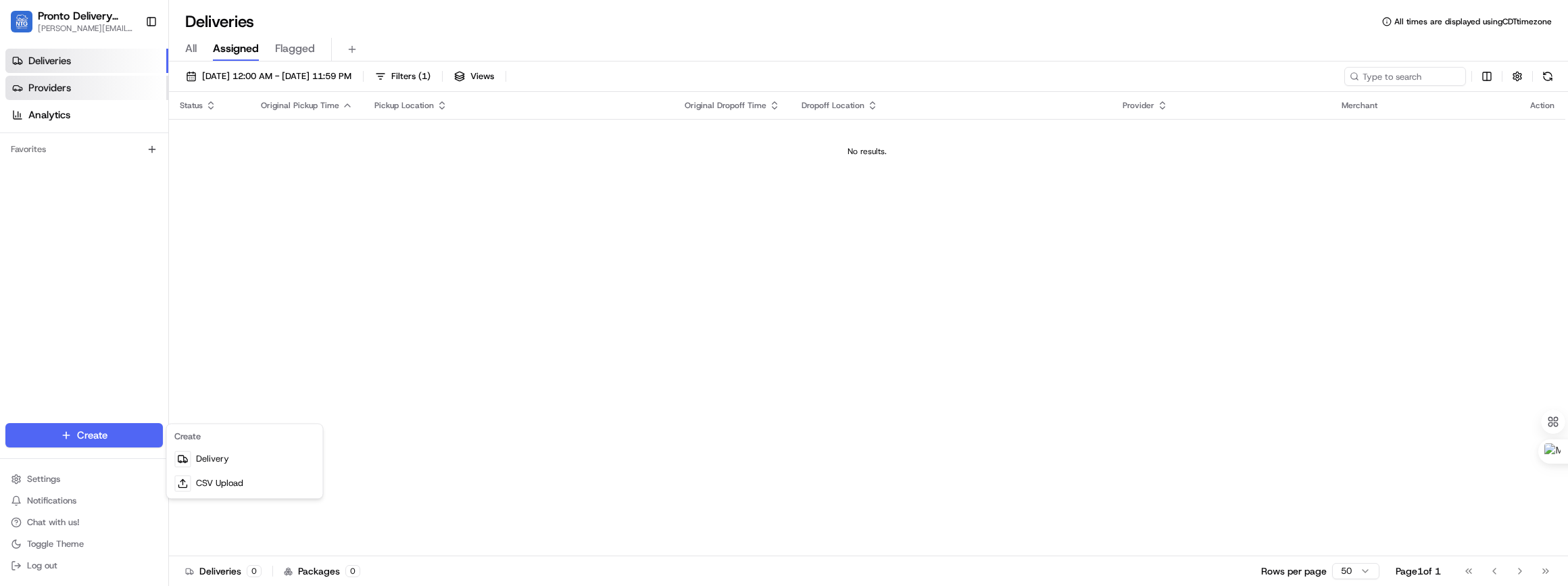 click on "Pronto Delivery Service [PERSON_NAME][EMAIL_ADDRESS][PERSON_NAME][DOMAIN_NAME] Toggle Sidebar Deliveries Providers Analytics Favorites Main Menu Members & Organization Organization Users Roles Preferences Customization Tracking Orchestration Automations Locations Pickup Locations Dropoff Locations Billing Billing Refund Requests Integrations Notification Triggers Webhooks API Keys Request Logs Create Settings Notifications Chat with us! Toggle Theme Log out Deliveries All times are displayed using  CDT  timezone All Assigned Flagged [DATE] 12:00 AM - [DATE] 11:59 PM Filters ( 1 ) Views Status Original Pickup Time Pickup Location Original Dropoff Time Dropoff Location Provider Merchant Action No results. Deliveries 0 Packages 0 Rows per page 50 Page  1  of   1 Go to first page Go to previous page Go to next page Go to last page
Create Delivery CSV Upload" at bounding box center [784, 293] 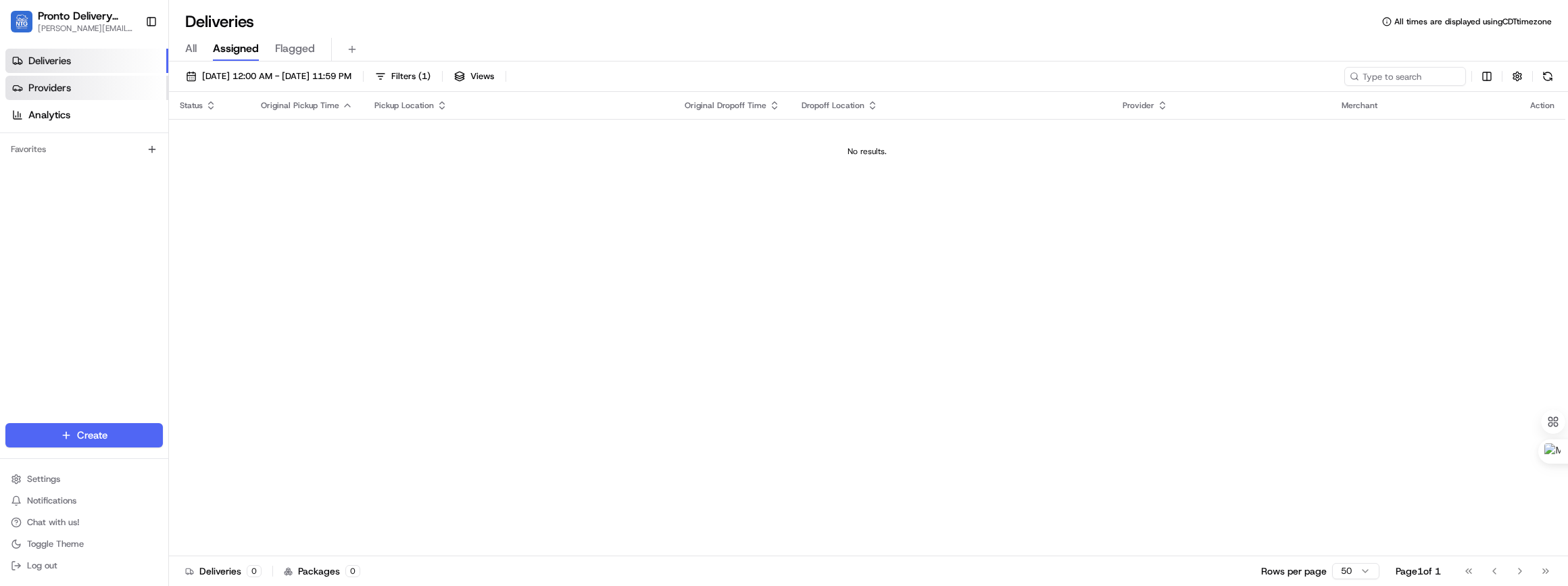 click on "Providers" at bounding box center (87, 88) 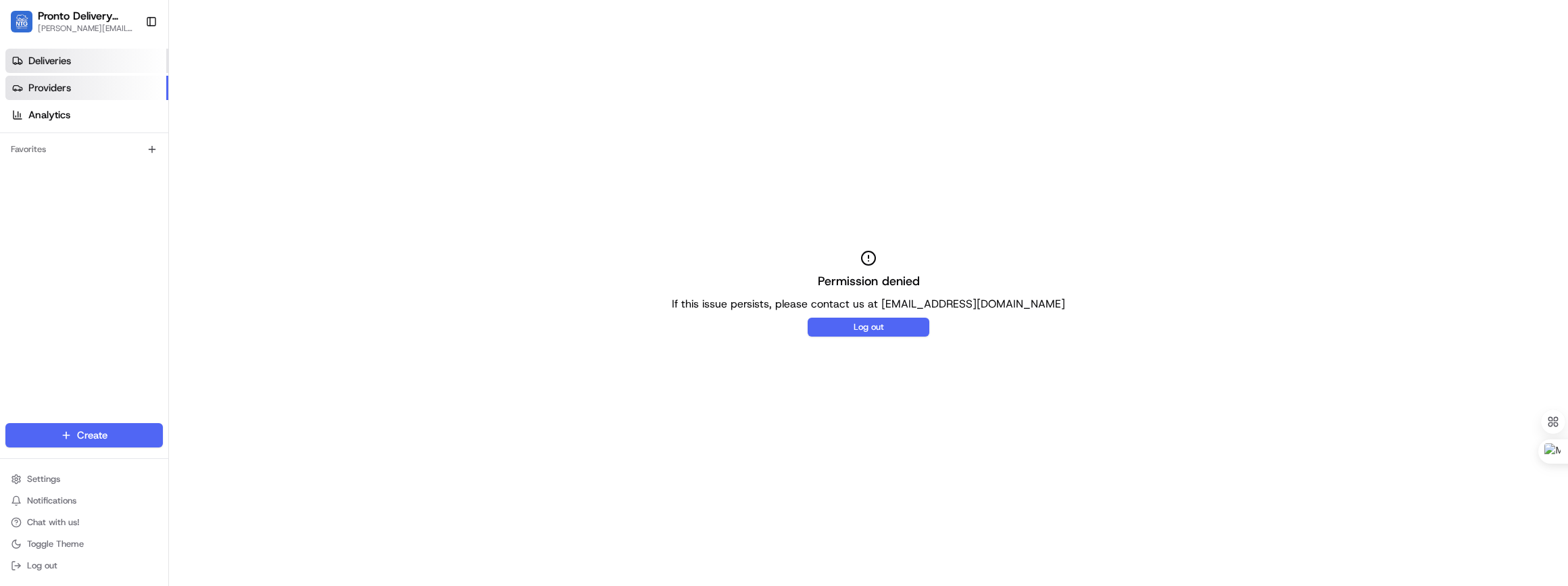click on "Deliveries" at bounding box center [87, 61] 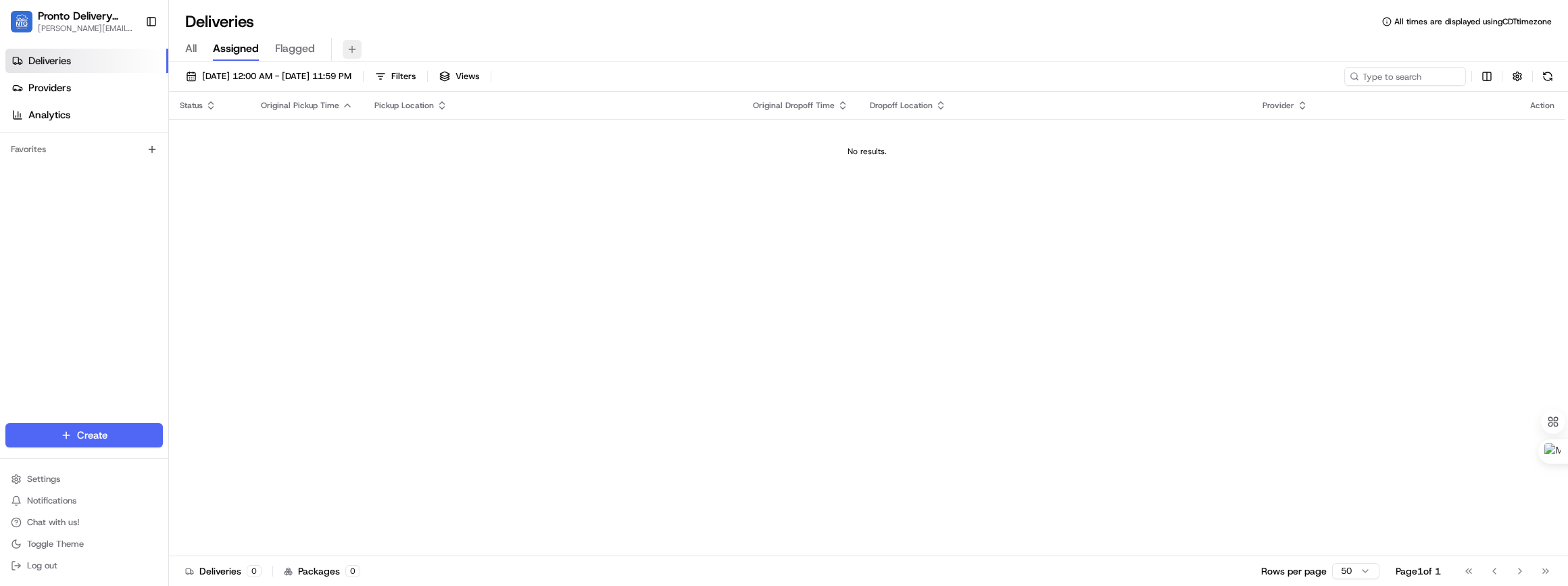 click at bounding box center [352, 49] 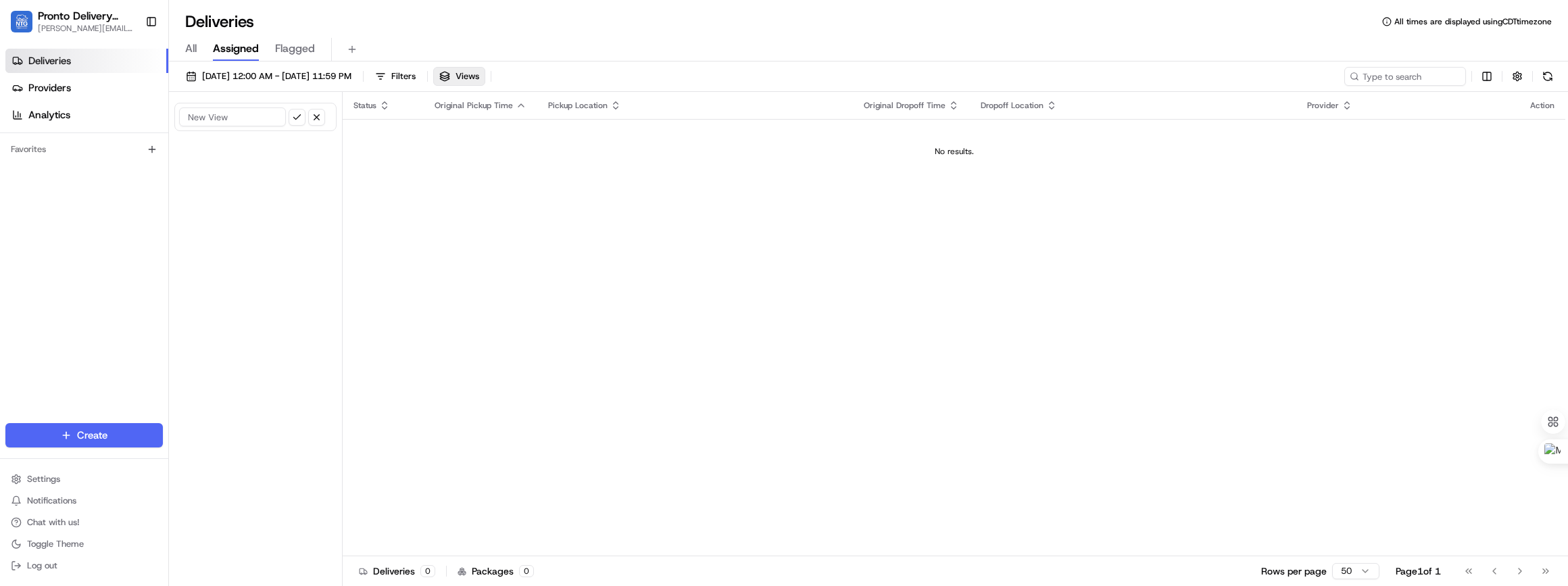 click on "All" at bounding box center (191, 49) 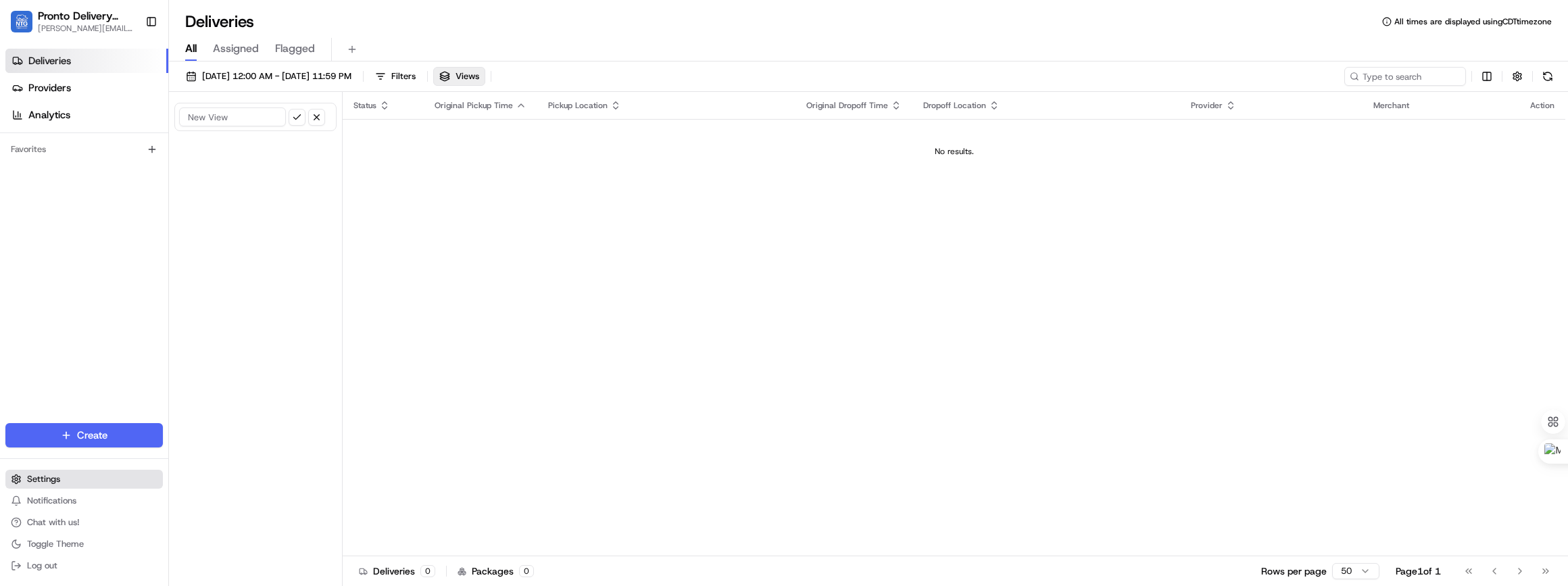 click on "Settings" at bounding box center (43, 479) 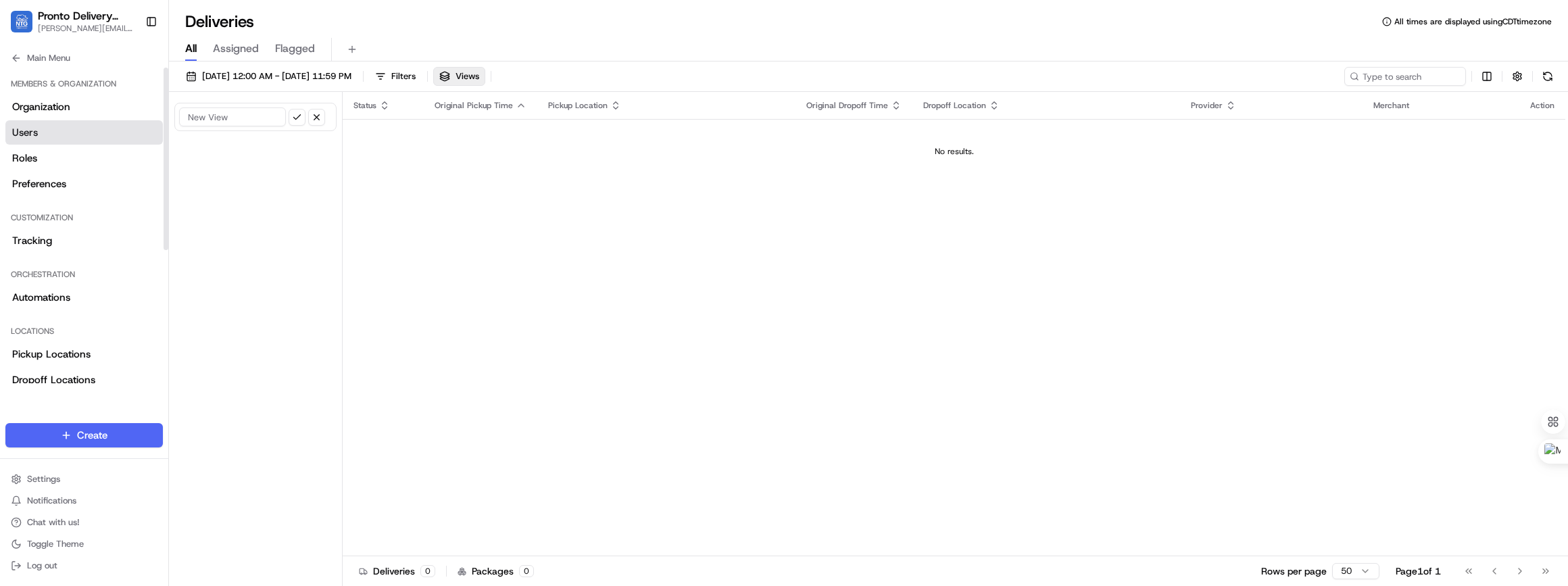 click on "Users" at bounding box center (25, 132) 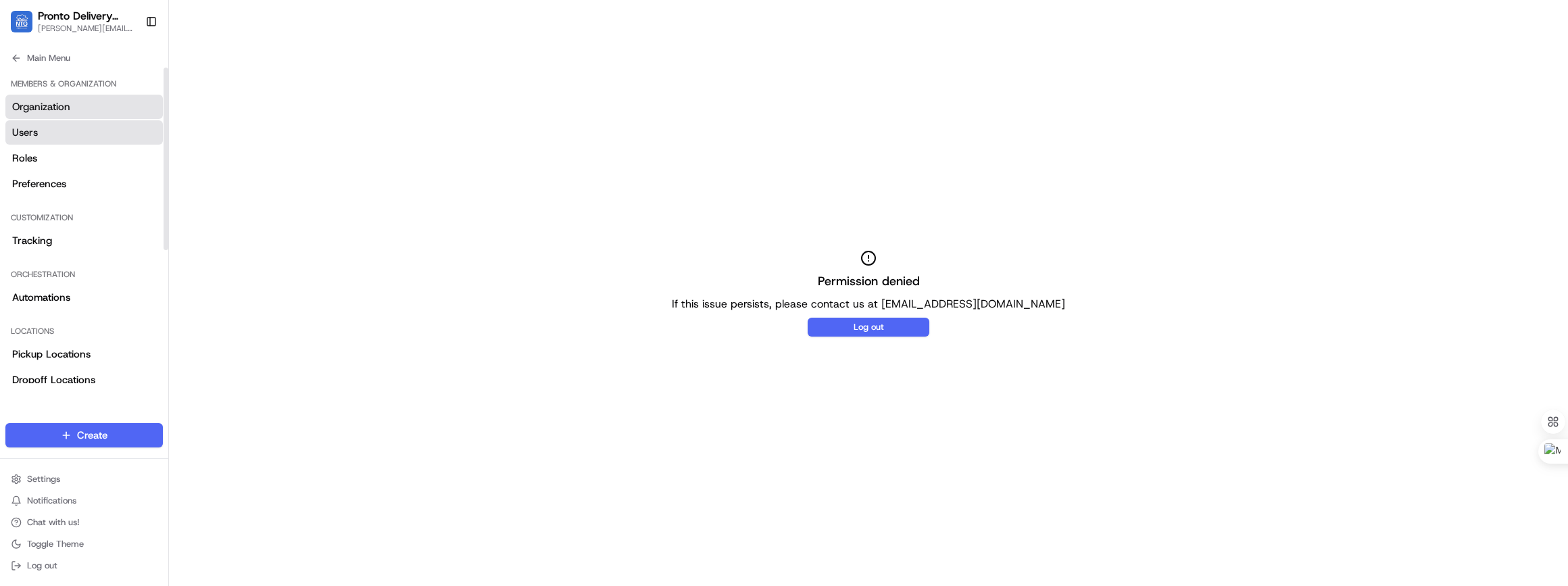 click on "Organization" at bounding box center (41, 107) 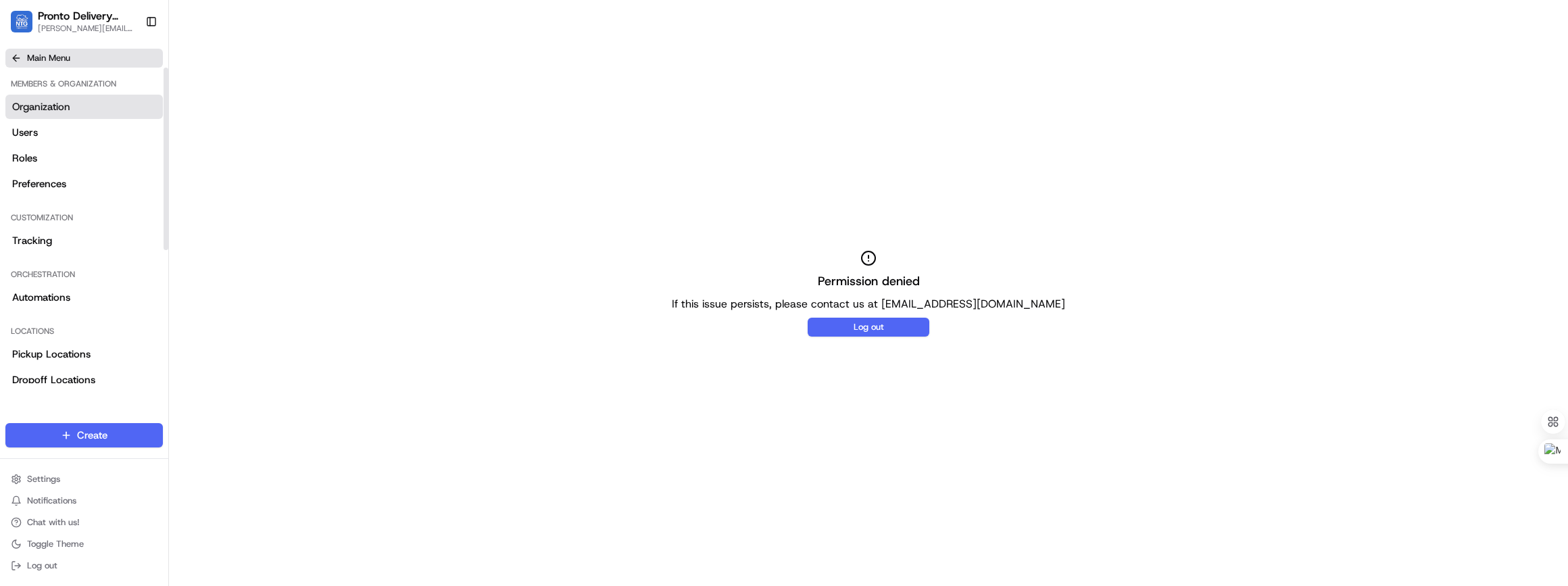 click 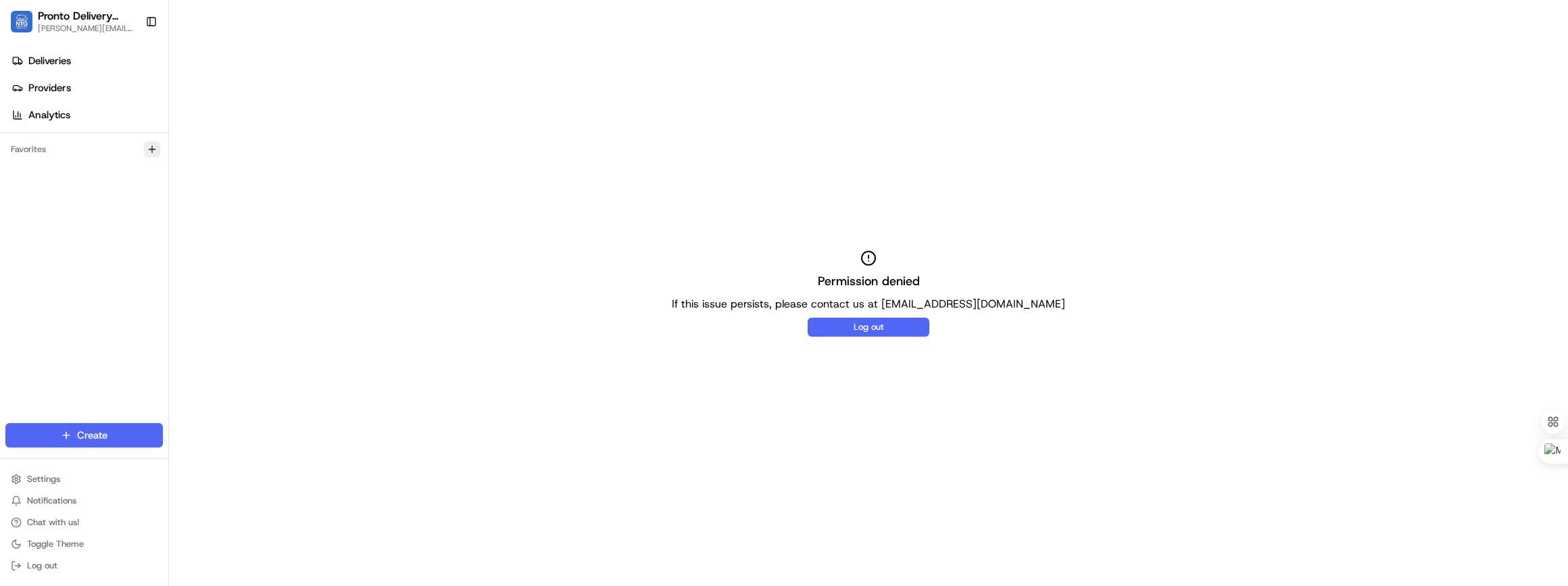 click 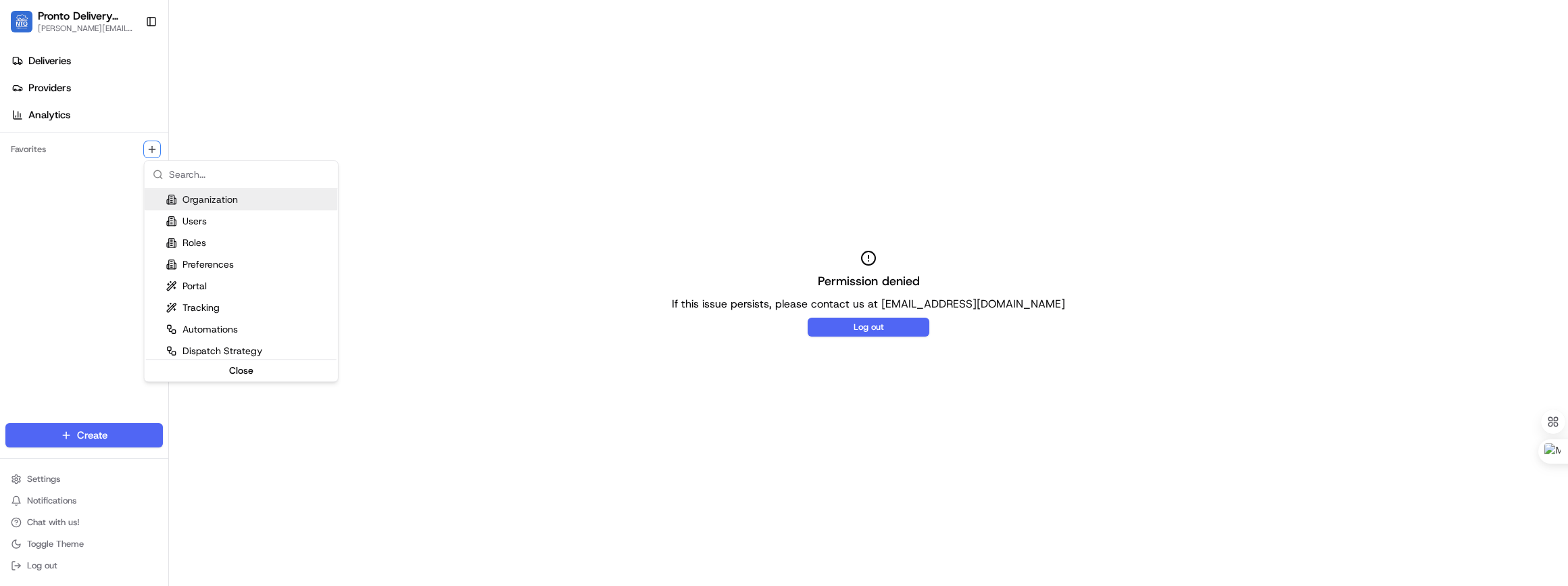 click on "Pronto Delivery Service [PERSON_NAME][EMAIL_ADDRESS][PERSON_NAME][DOMAIN_NAME] Toggle Sidebar Deliveries Providers Analytics Favorites Main Menu Members & Organization Organization Users Roles Preferences Customization Tracking Orchestration Automations Locations Pickup Locations Dropoff Locations Billing Billing Refund Requests Integrations Notification Triggers Webhooks API Keys Request Logs Create Settings Notifications Chat with us! Toggle Theme Log out Permission denied If this issue persists, please contact us at [EMAIL_ADDRESS][DOMAIN_NAME] Log out
Organization Users Roles Preferences Portal Tracking Automations Dispatch Strategy Optimization Strategy Labels Manifest Pickup Locations Dropoff Locations Zones Shifts Delivery Windows Support Call Agent Billing Refund Requests Invoice Reconciliation Notification Triggers Webhooks API Keys Apps Request Logs Feature Flags Close" at bounding box center [784, 293] 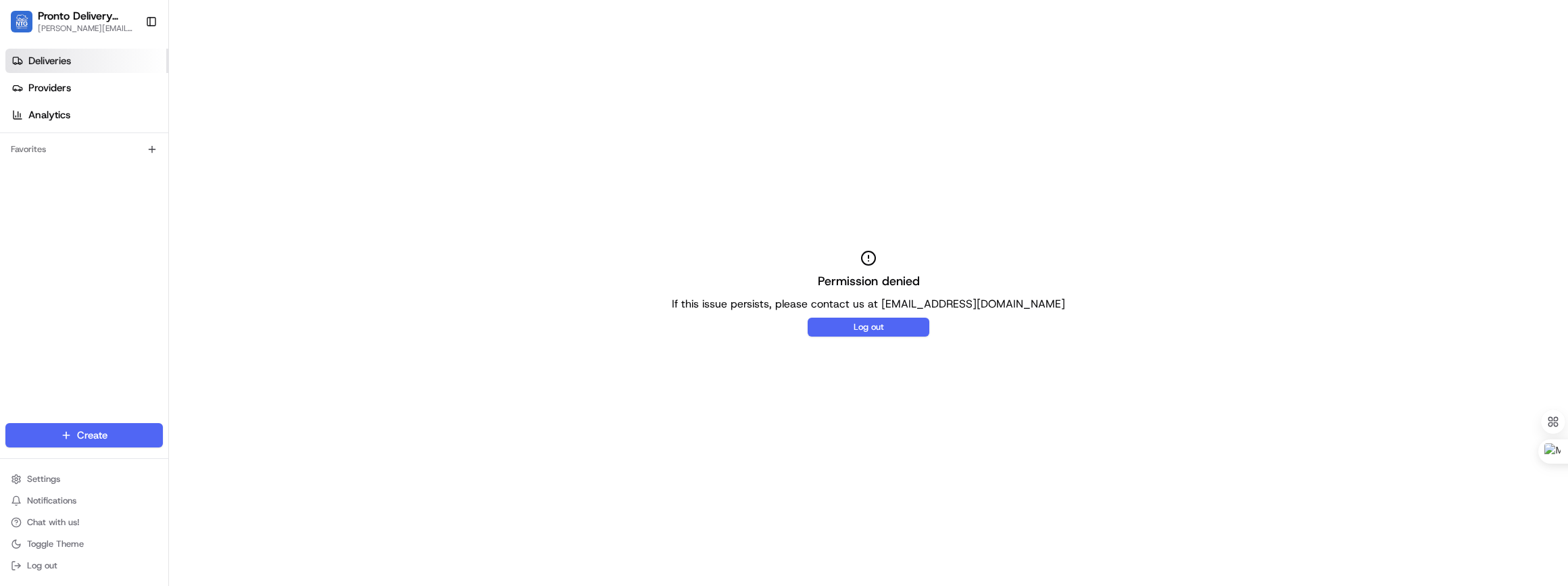 click on "Deliveries" at bounding box center [49, 61] 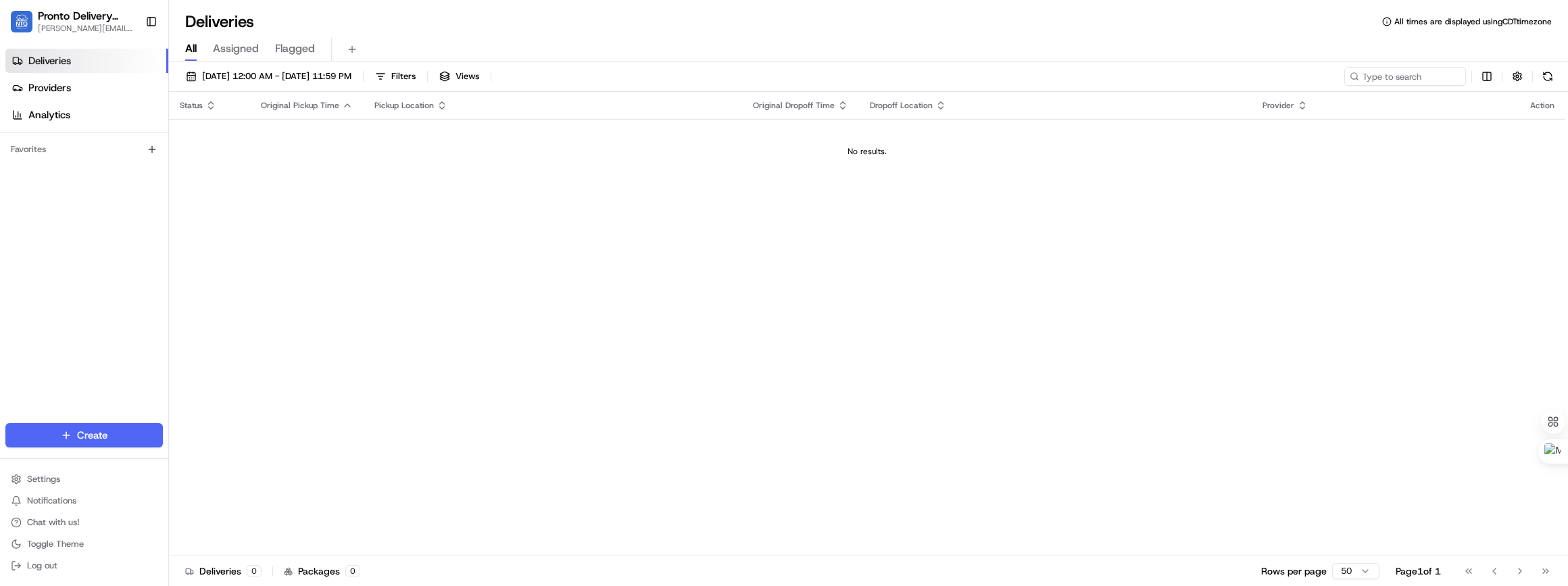 click 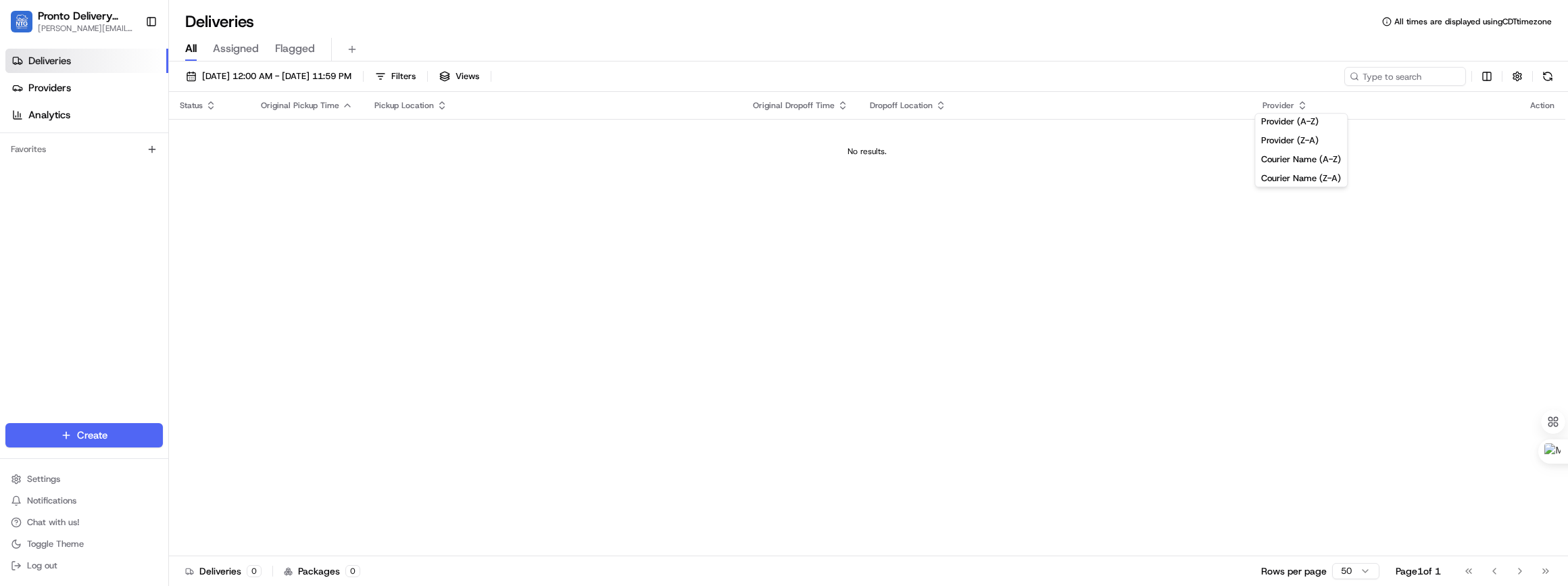 click 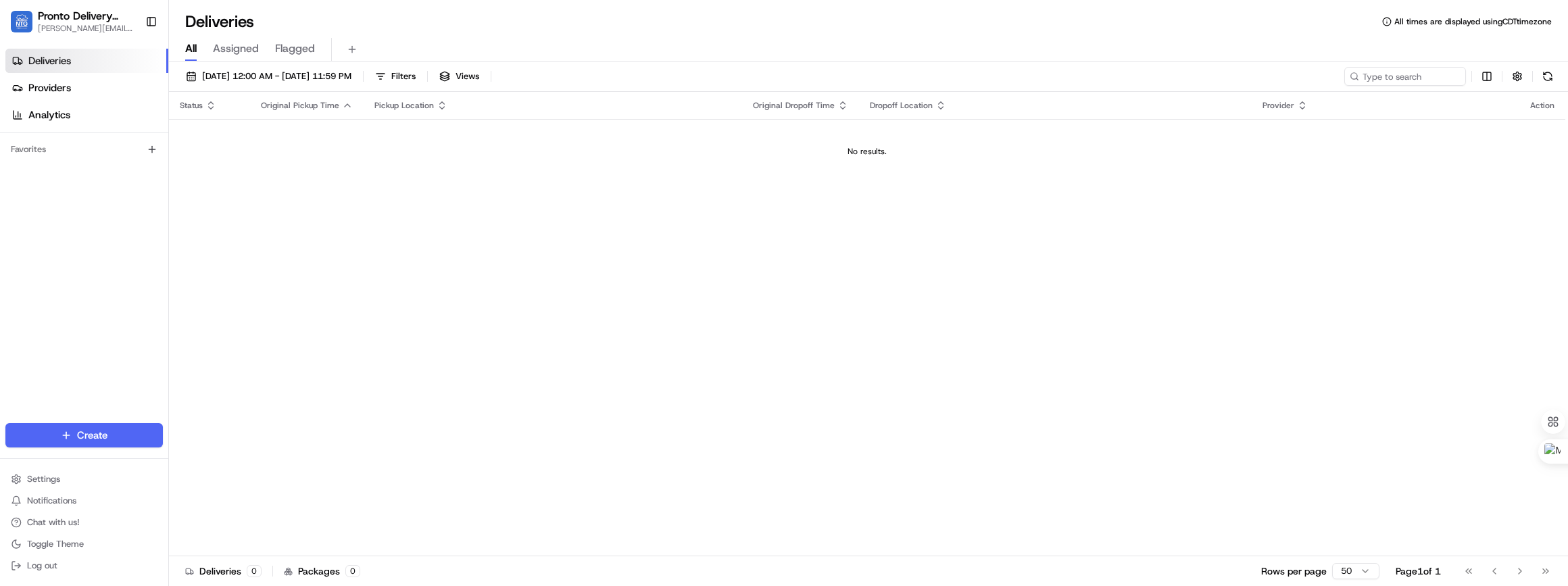 click 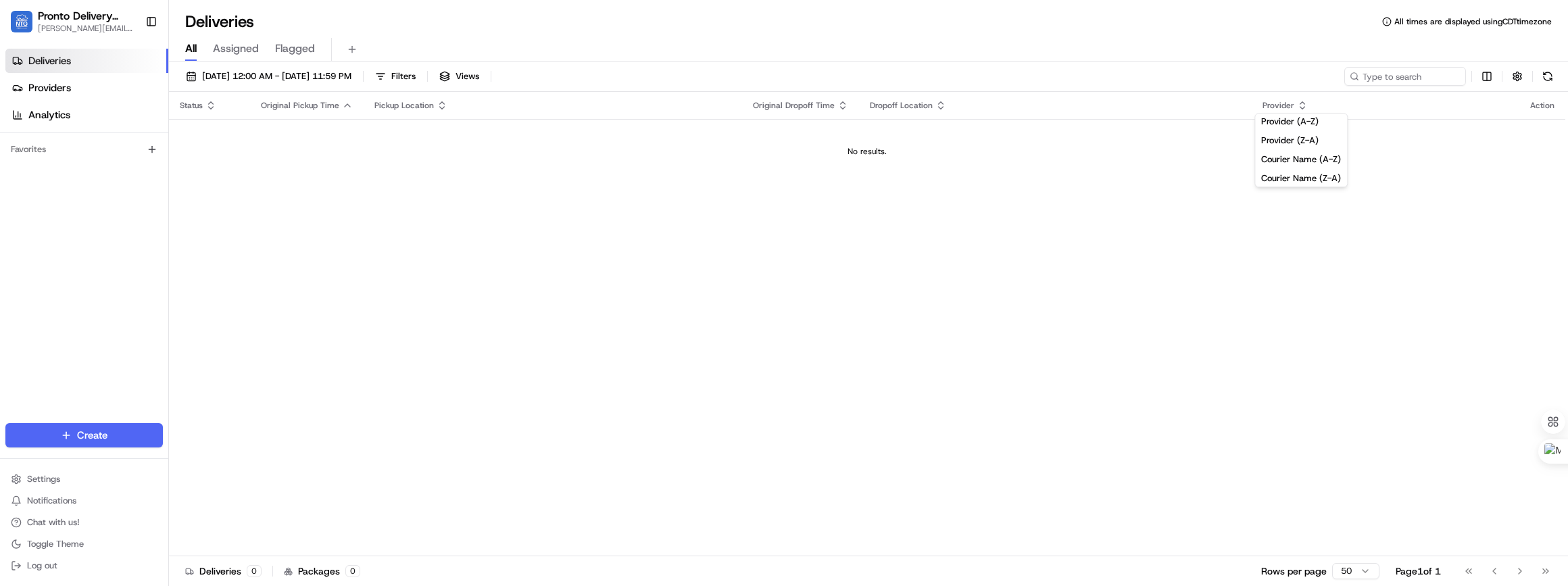 click 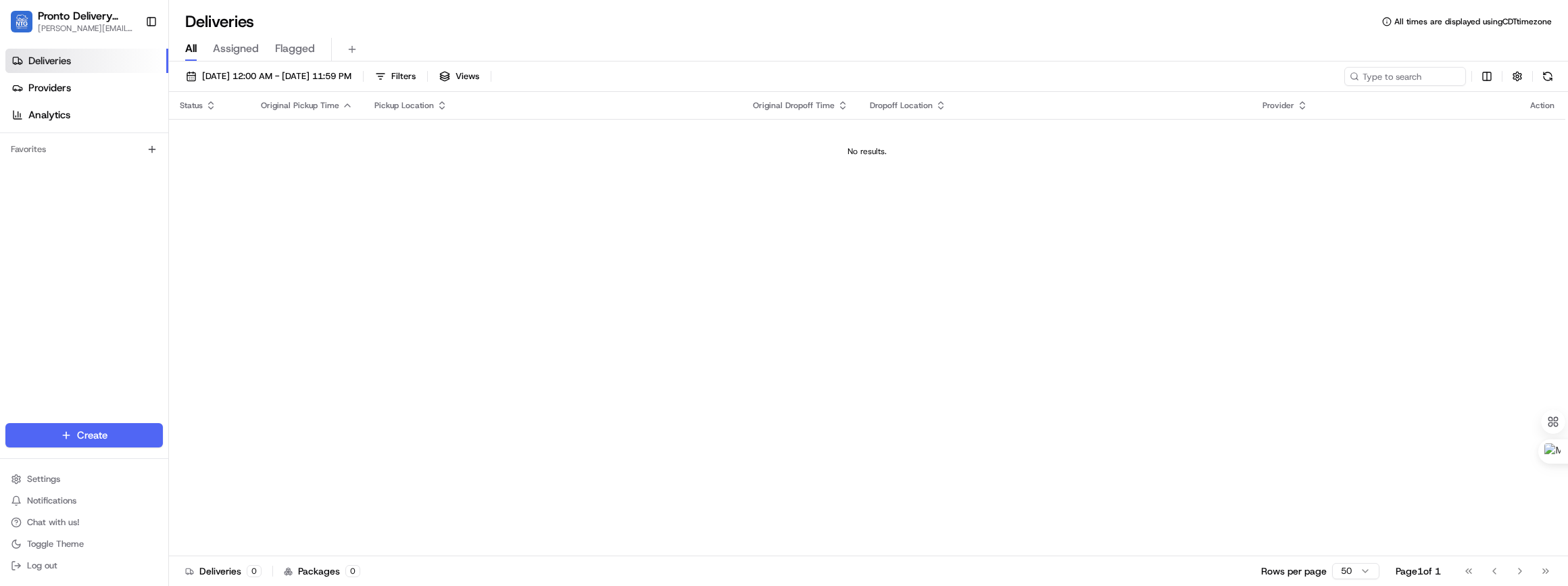 click on "Action" at bounding box center [1542, 105] 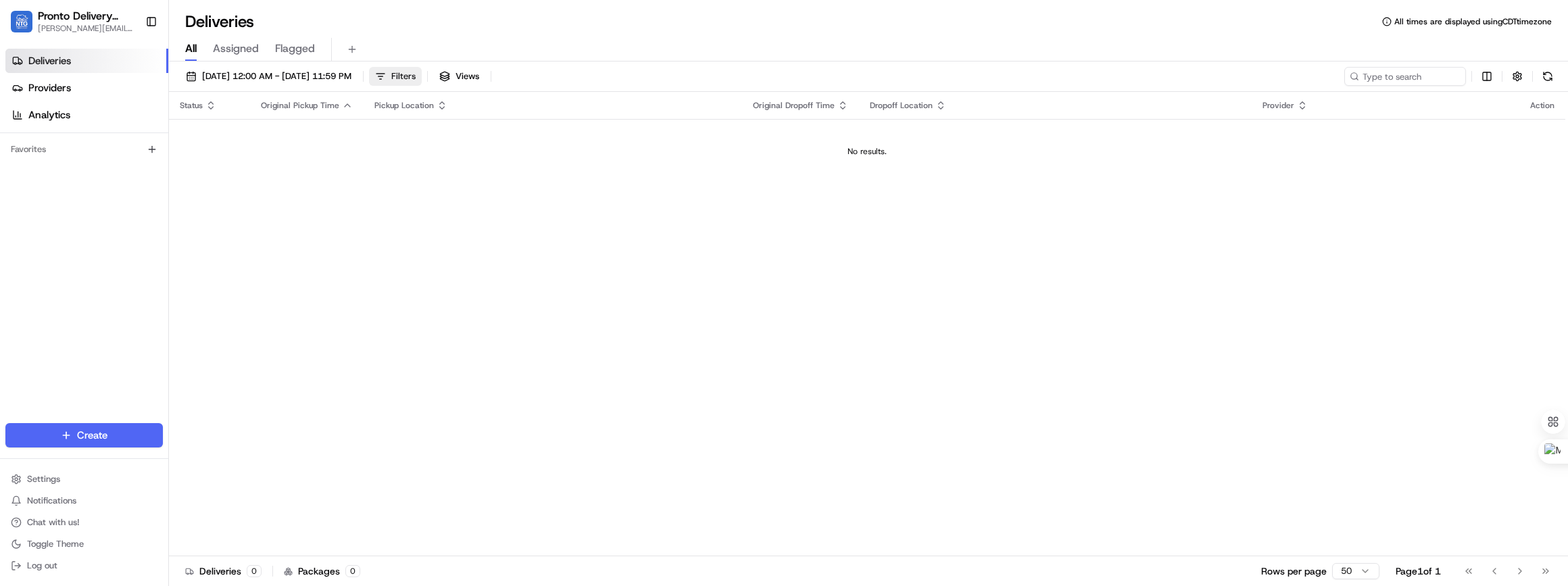 click on "Filters" at bounding box center (403, 76) 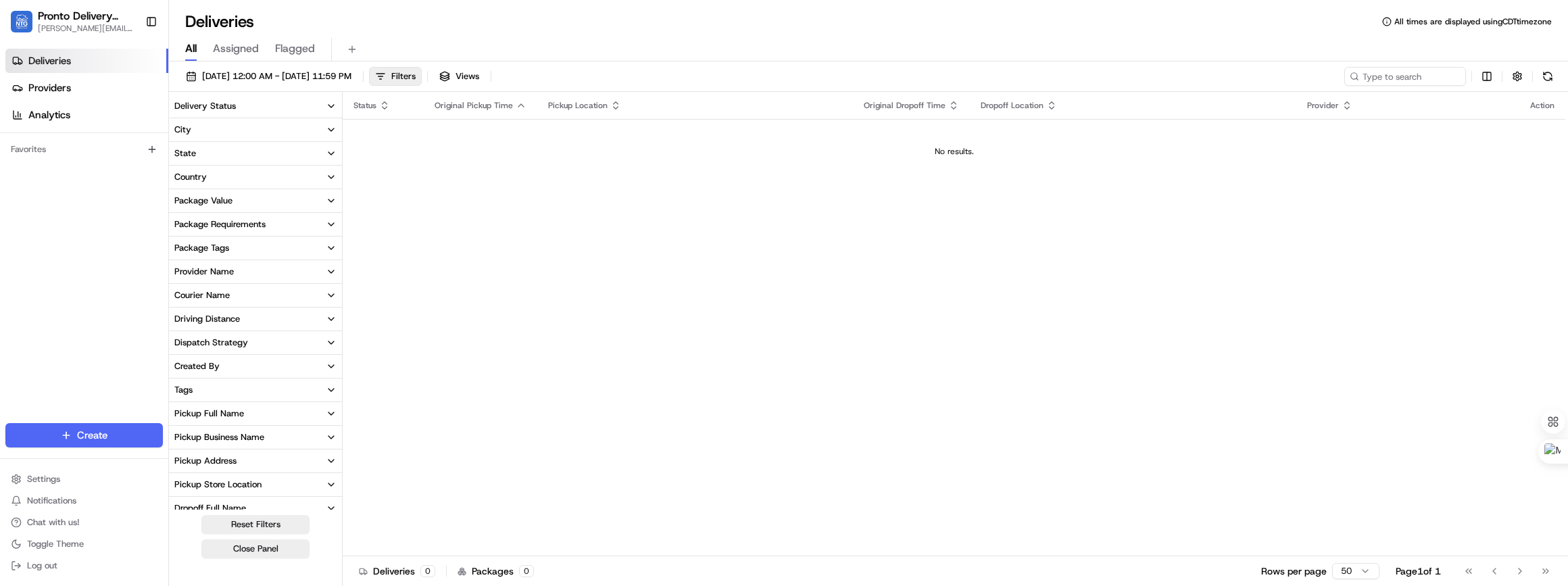 click 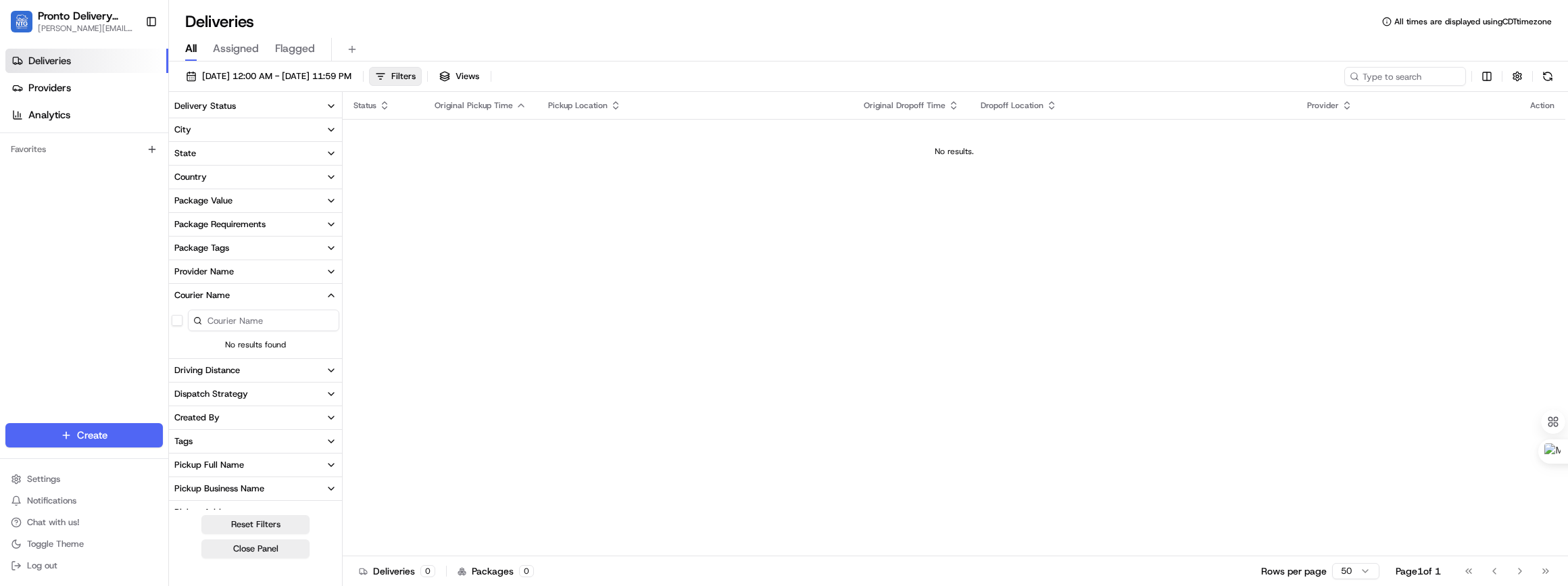 click 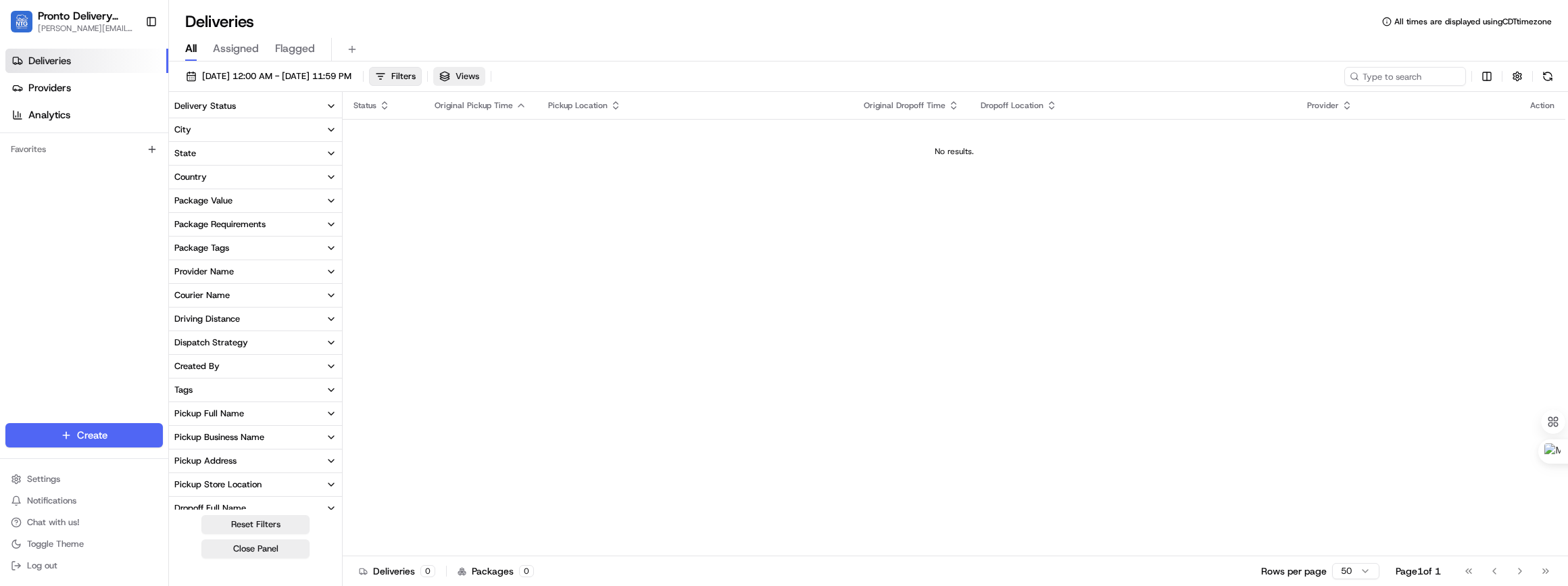click on "Views" at bounding box center [467, 76] 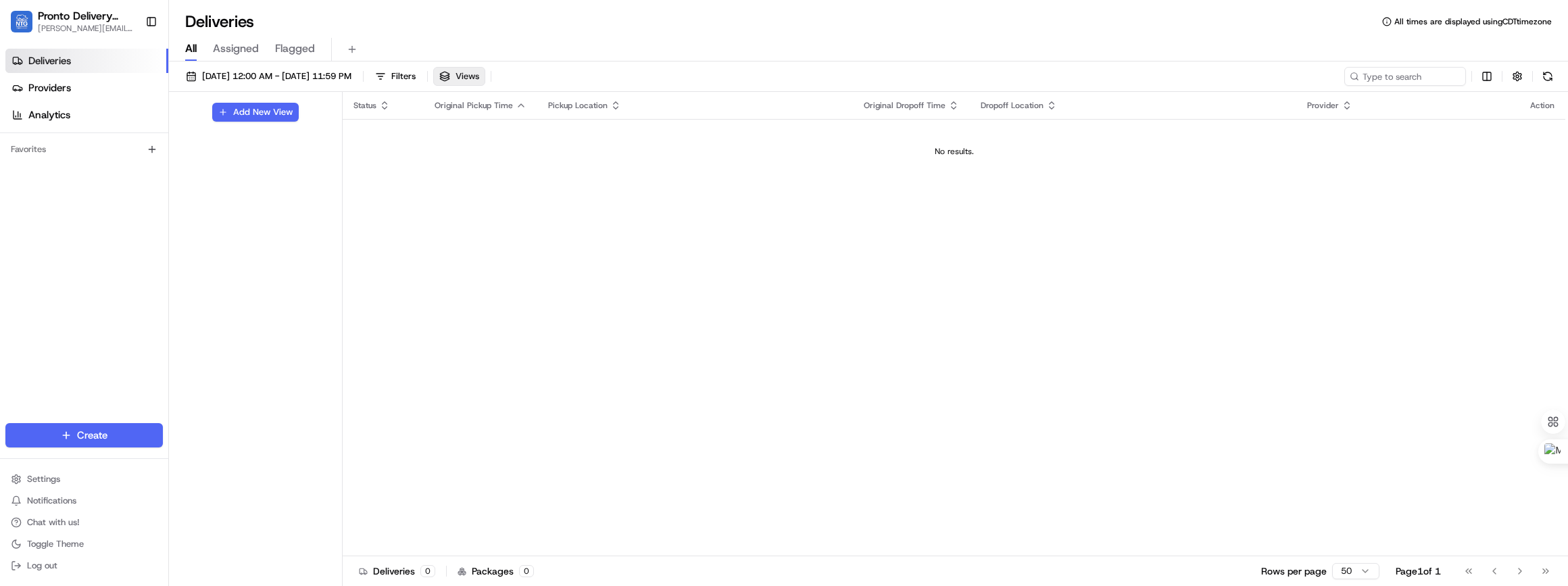 click on "Views" at bounding box center (467, 76) 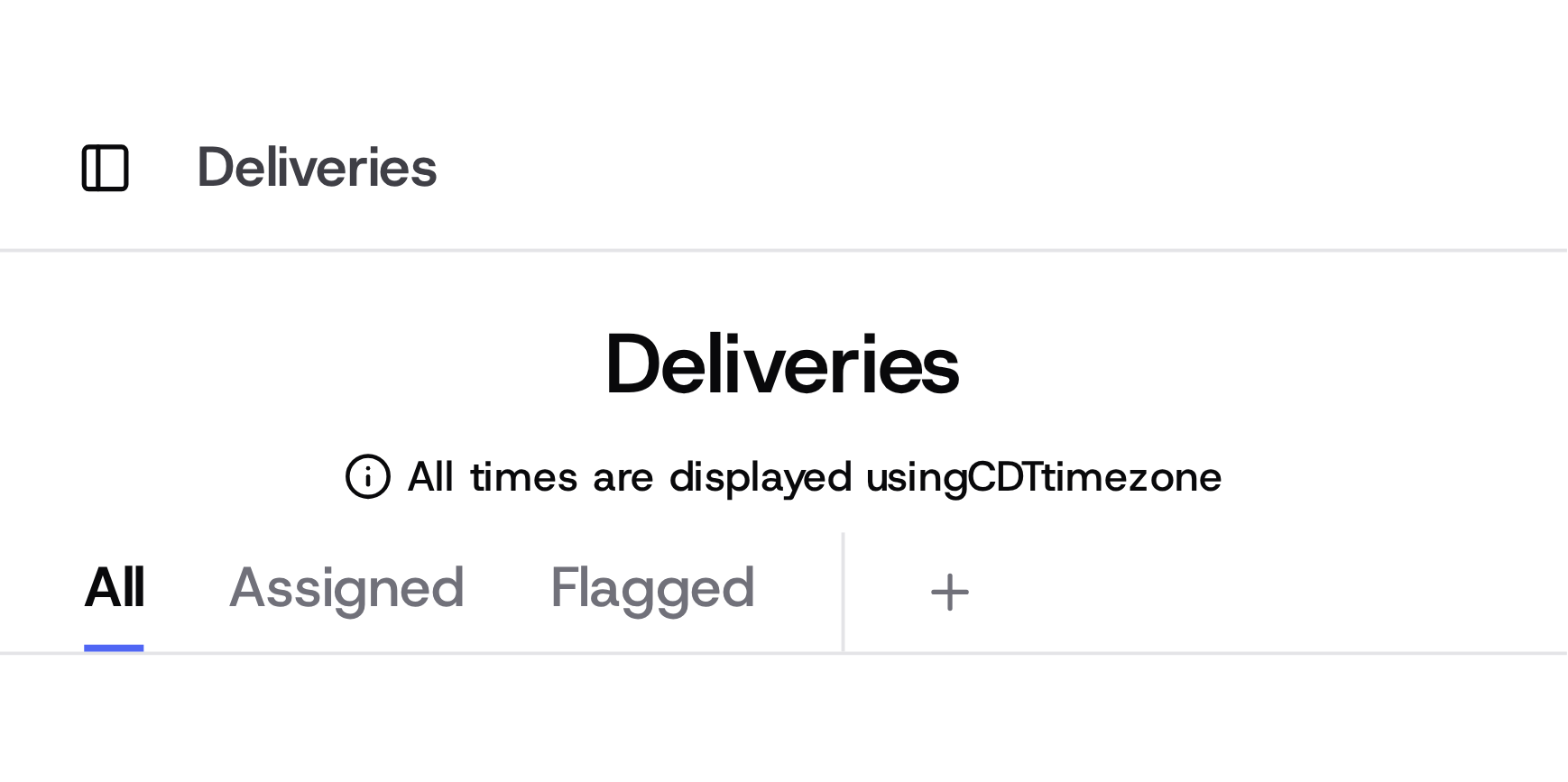 scroll, scrollTop: 0, scrollLeft: 0, axis: both 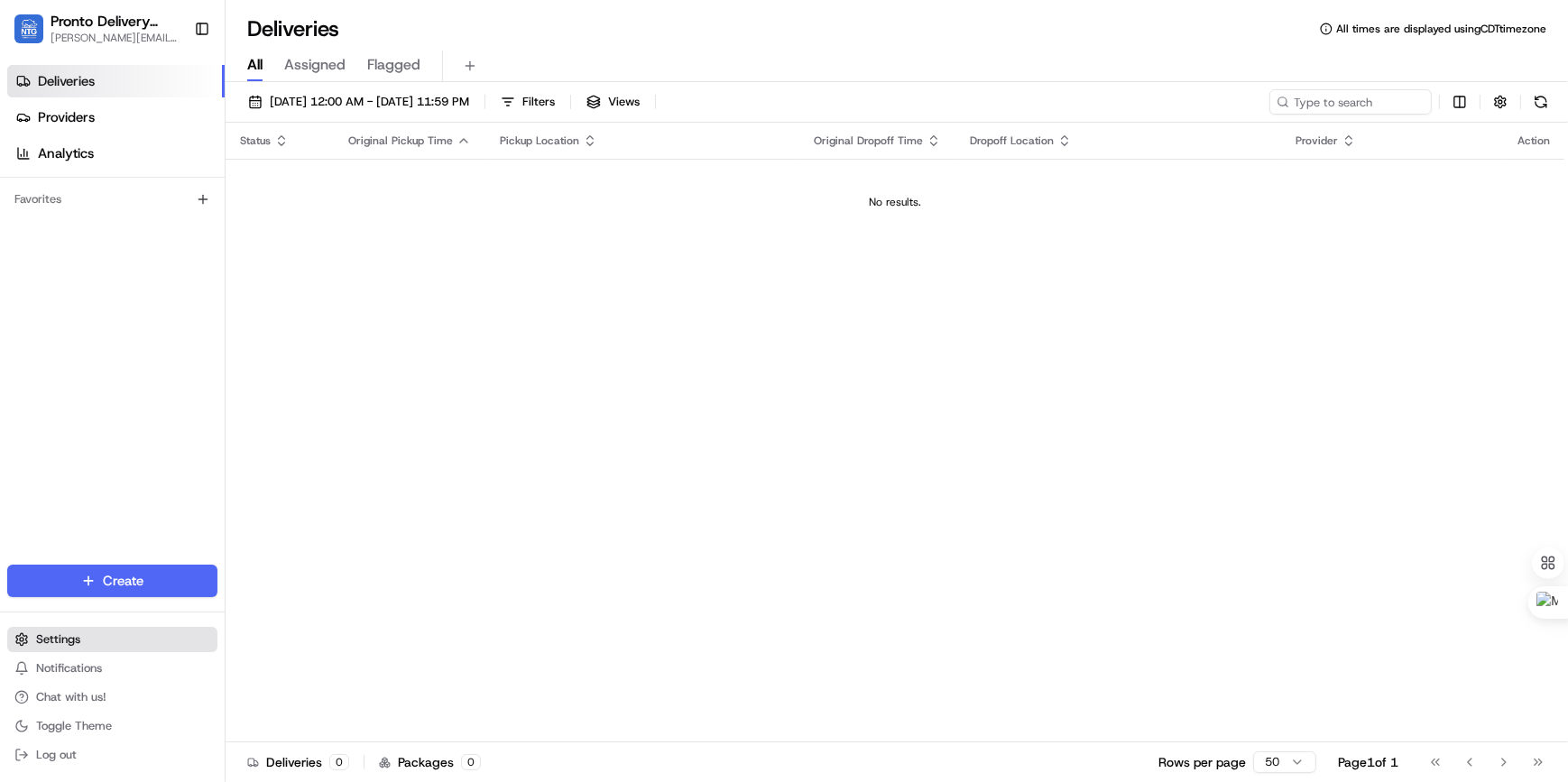 click on "Settings" at bounding box center (112, 639) 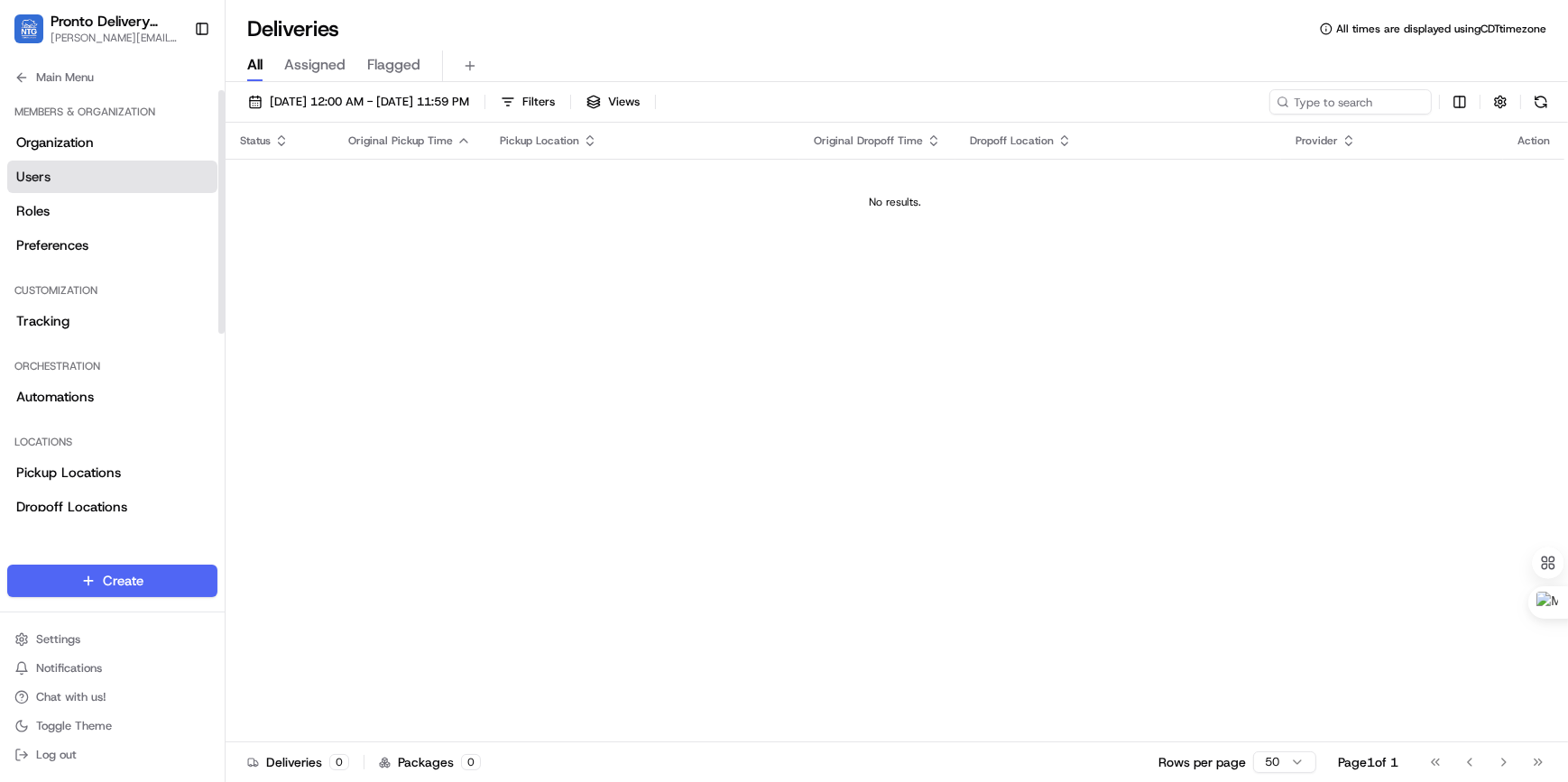 click on "Users" at bounding box center [33, 177] 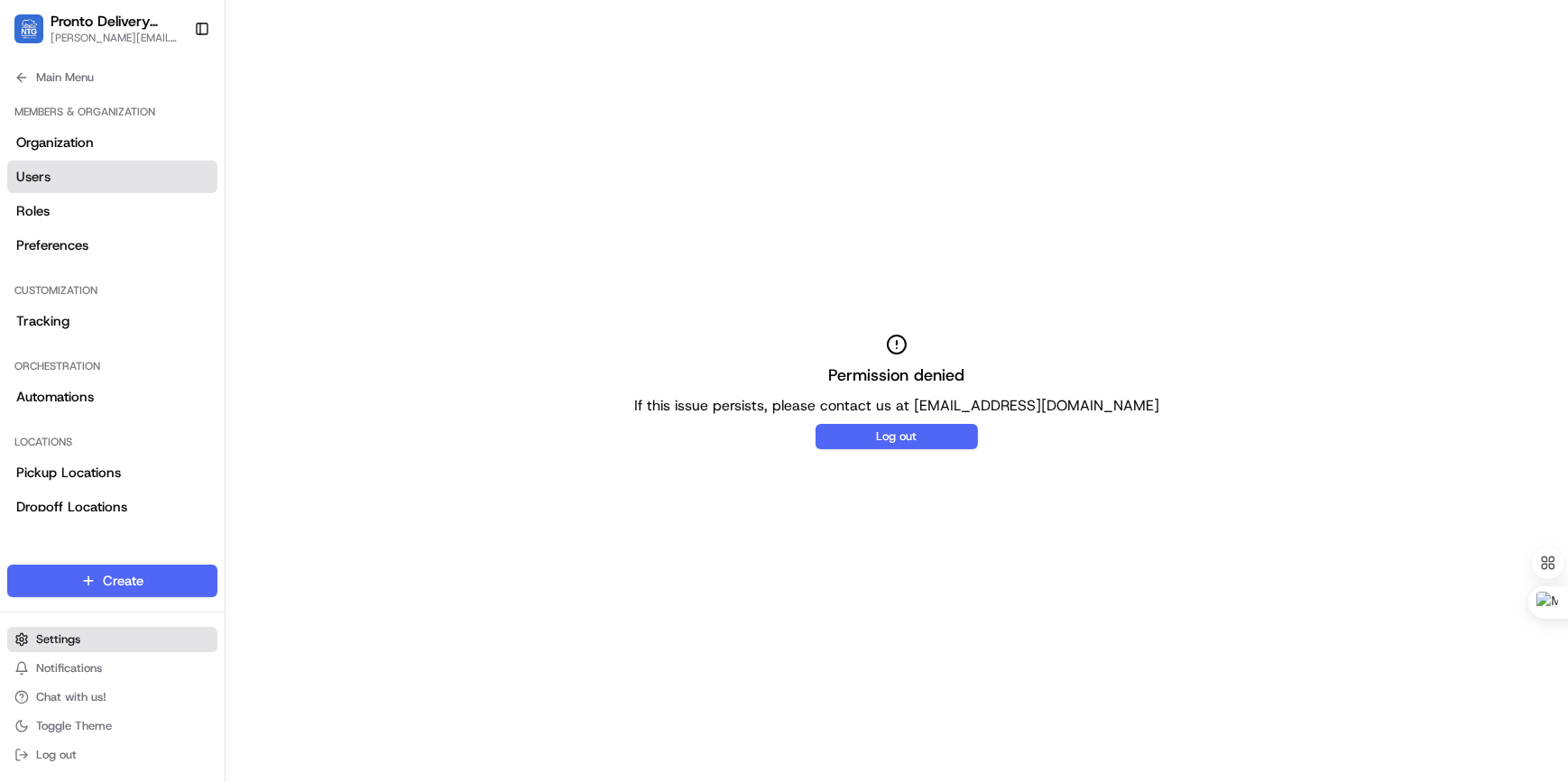 click on "Settings" at bounding box center [58, 639] 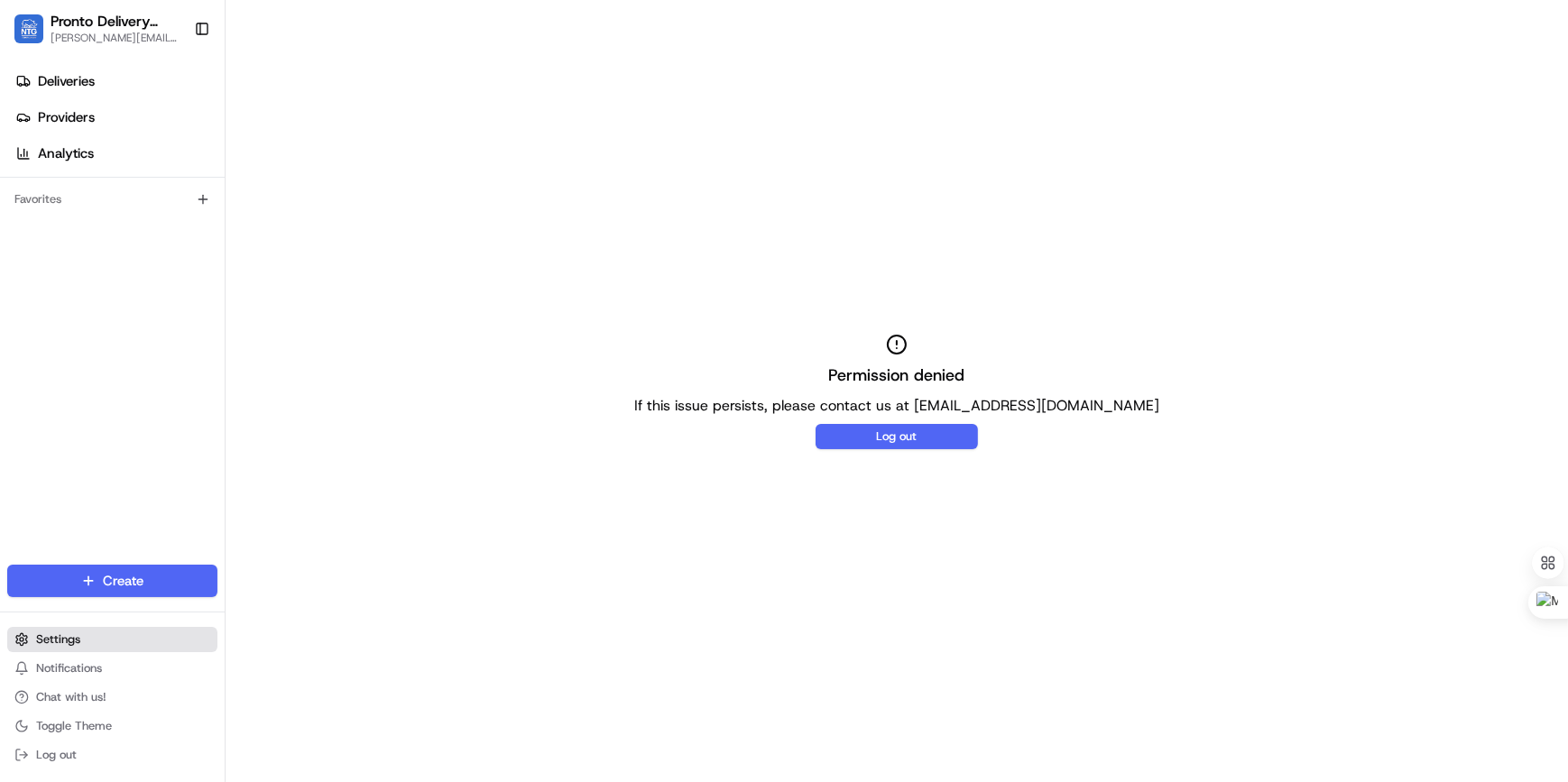click on "Settings" at bounding box center (58, 639) 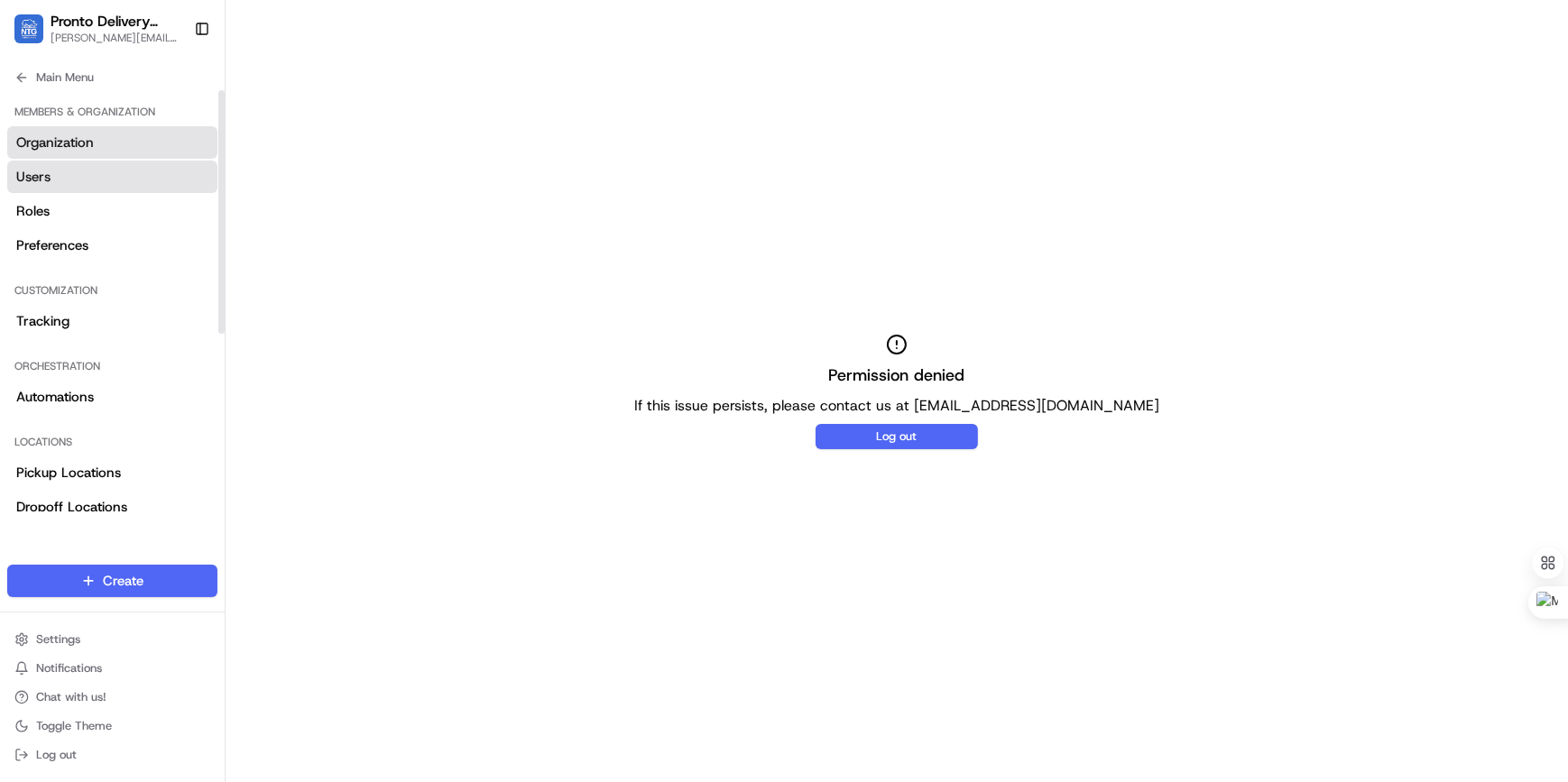 click on "Organization" at bounding box center (55, 143) 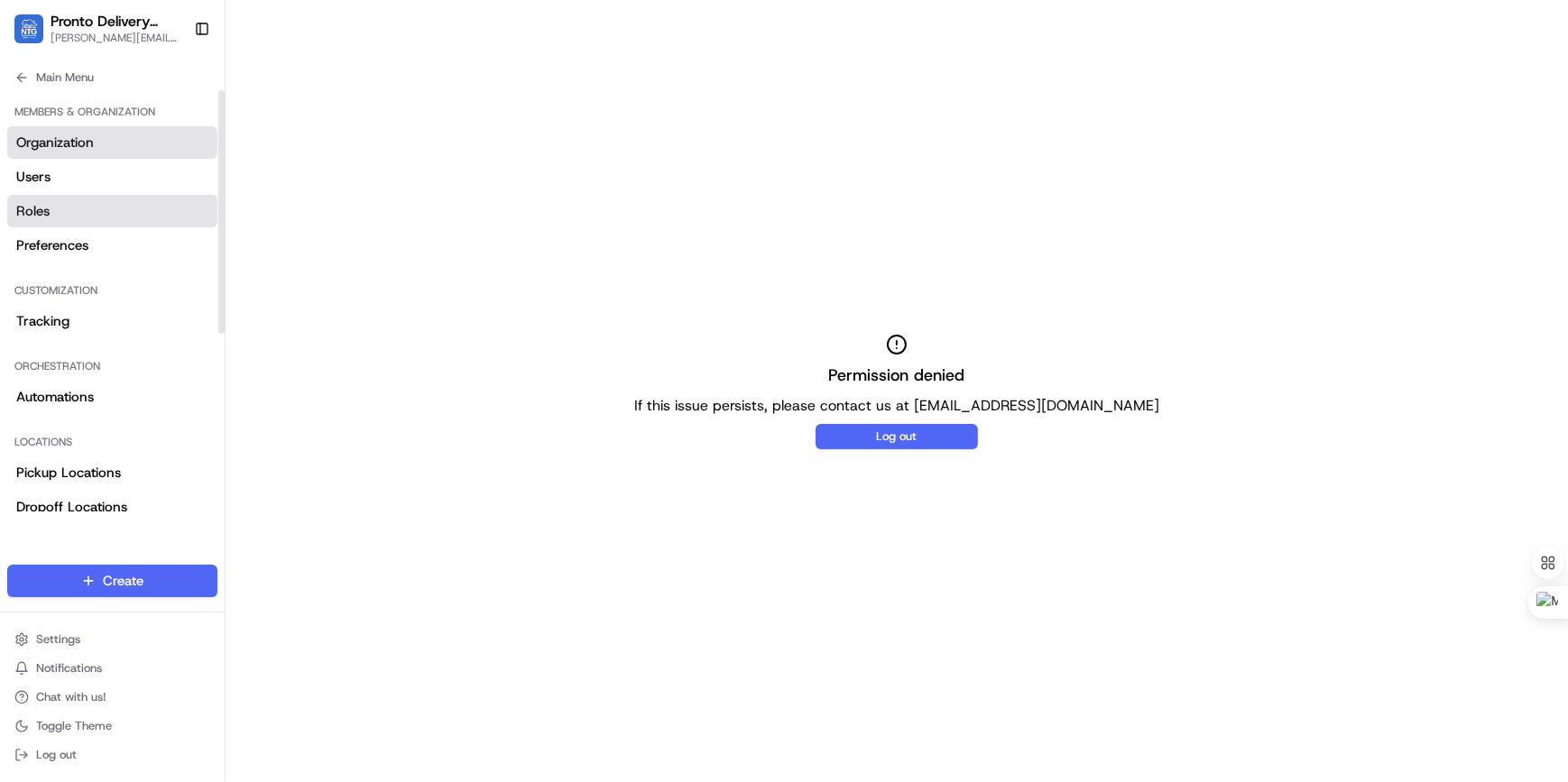 click on "Roles" at bounding box center [112, 211] 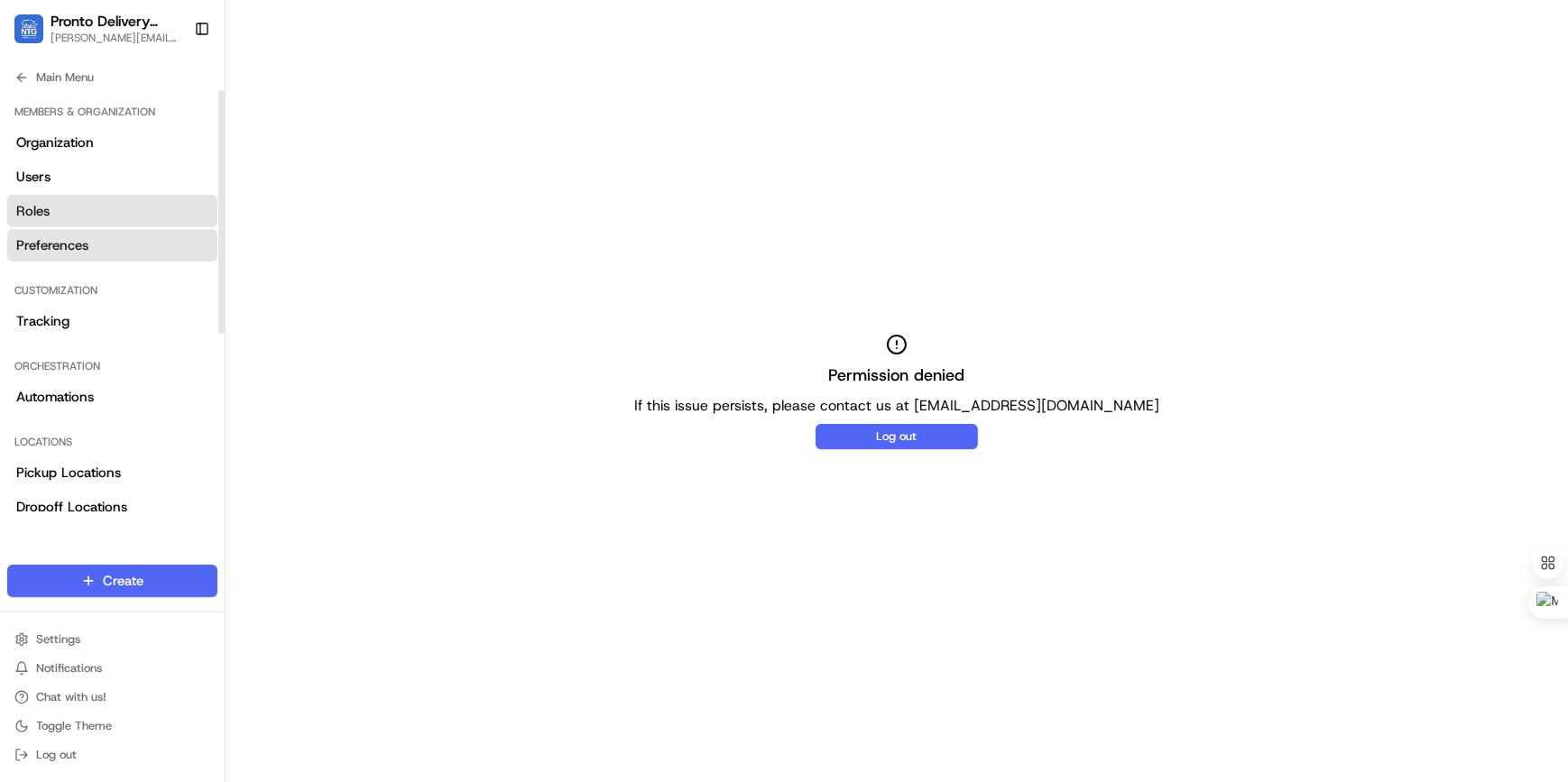 click on "Preferences" at bounding box center [52, 245] 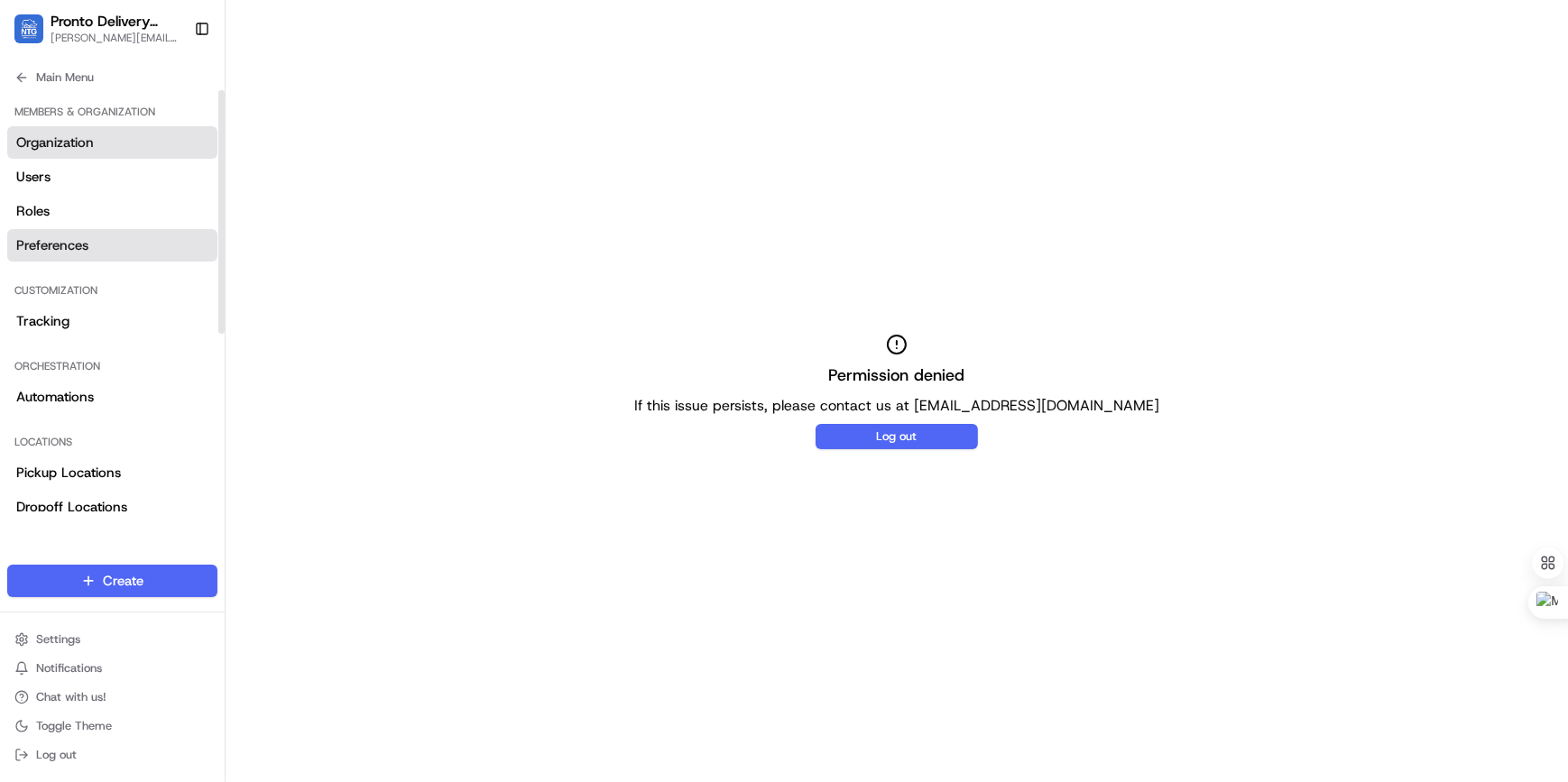click on "Organization" at bounding box center [55, 143] 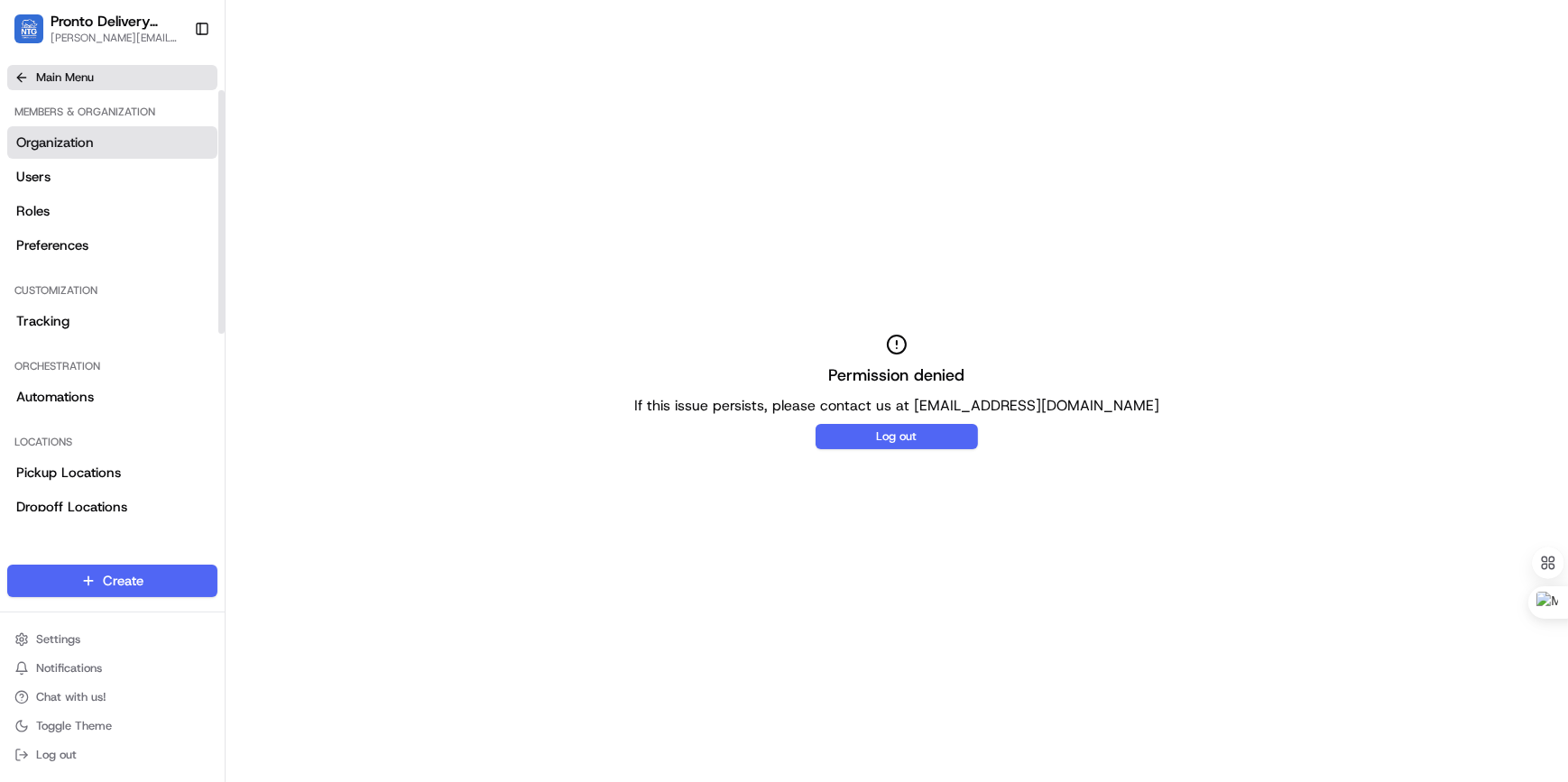 click 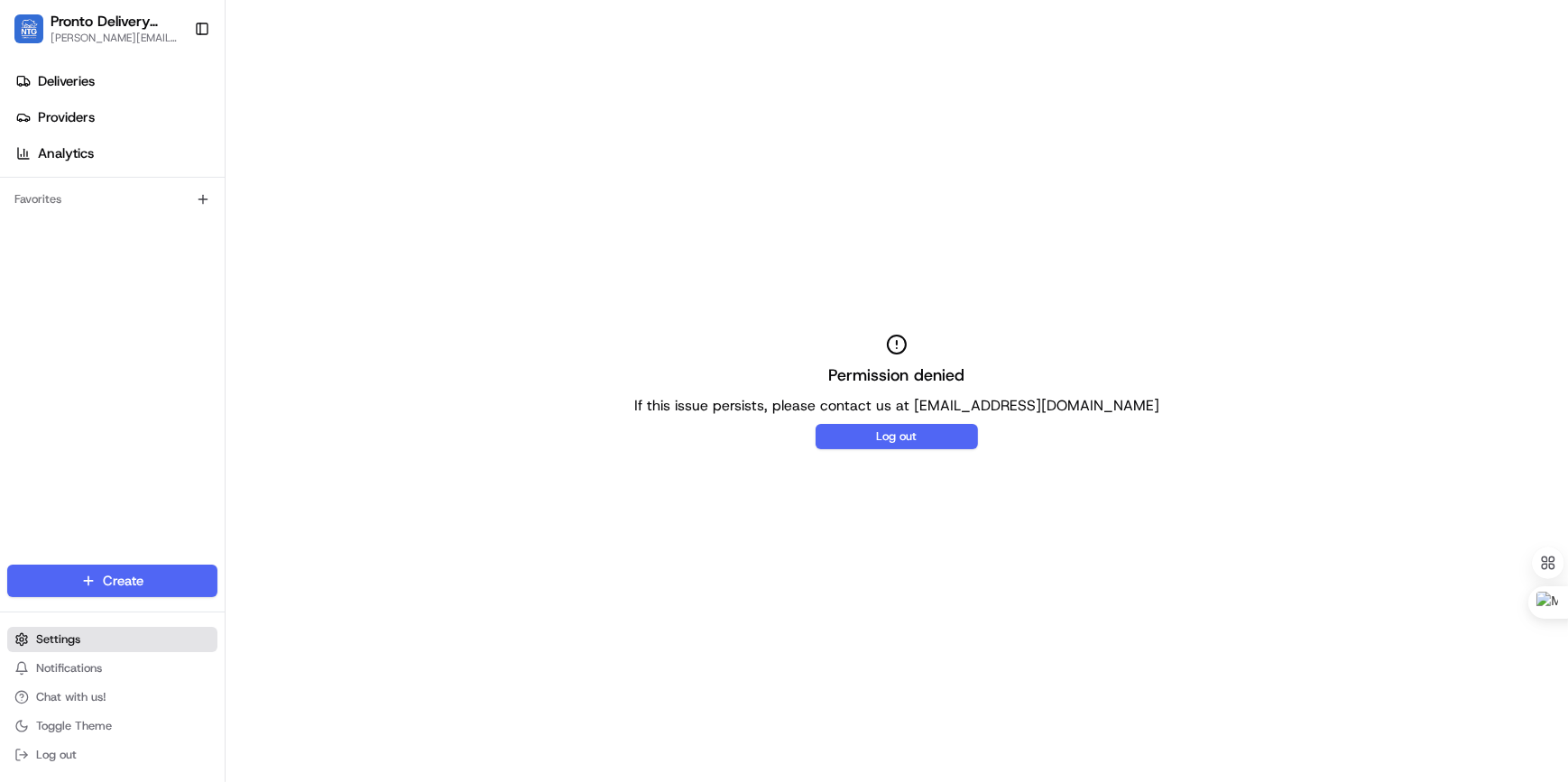 click on "Settings" at bounding box center [58, 639] 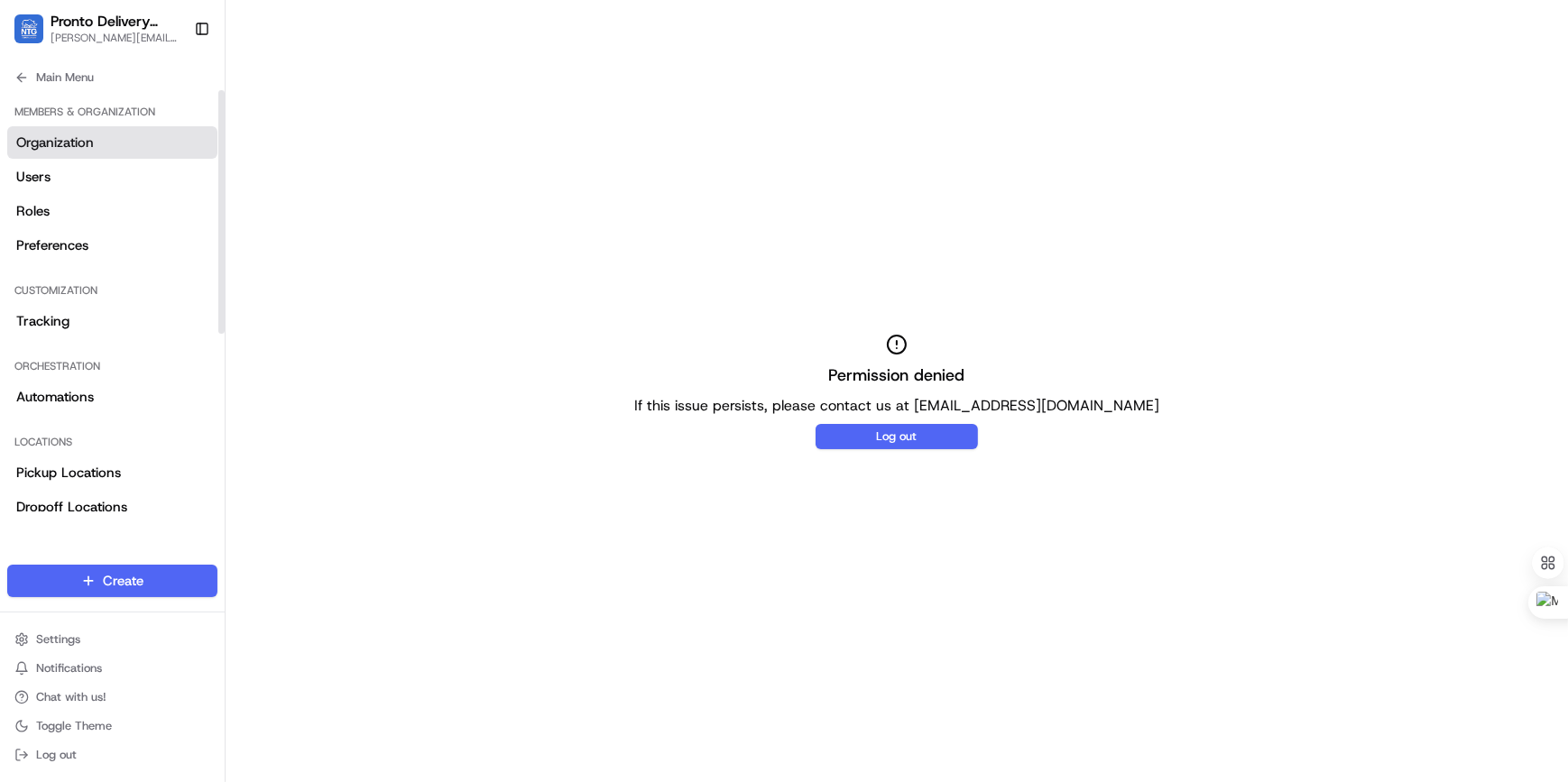 click on "Organization" at bounding box center (112, 143) 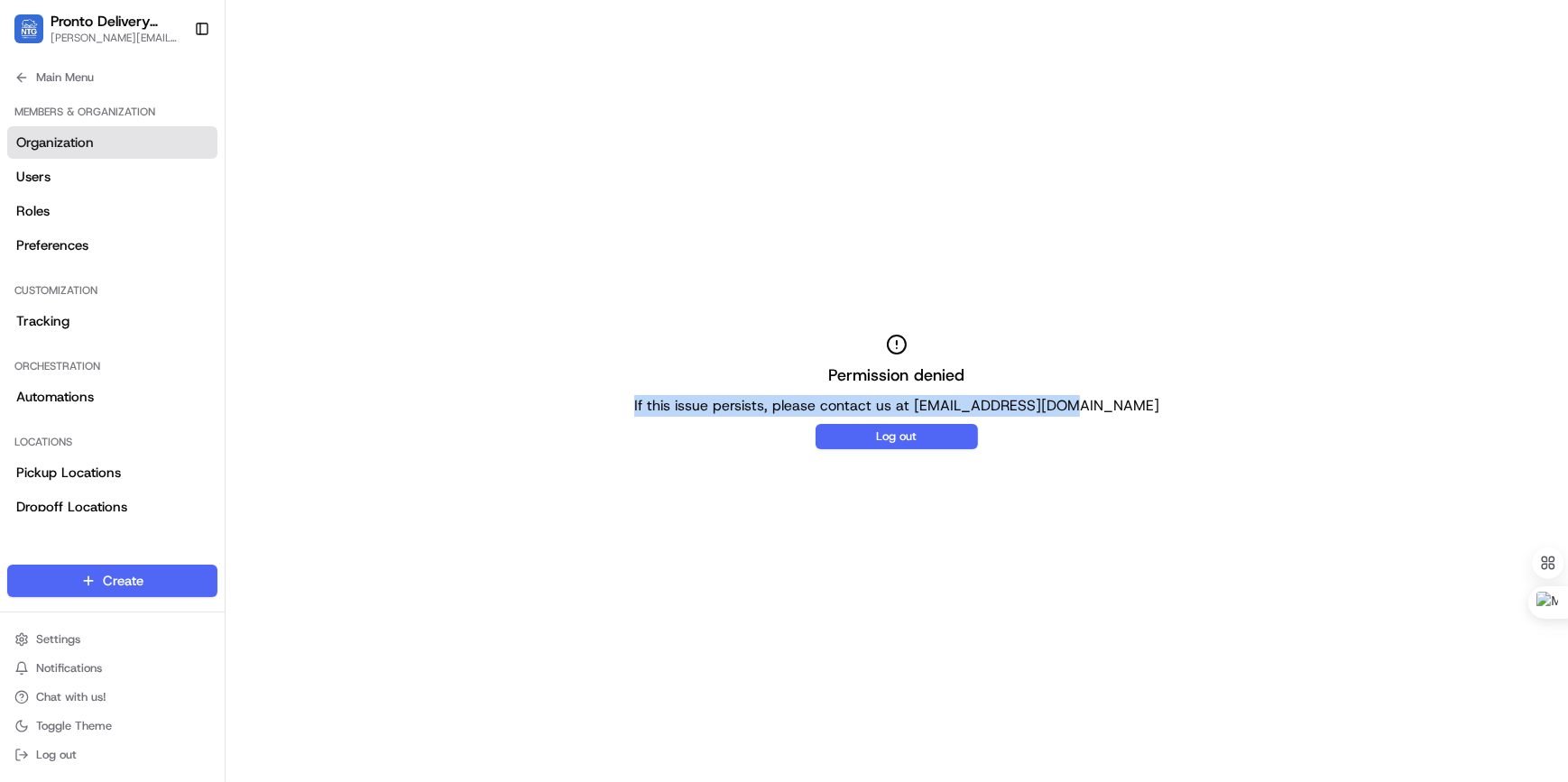 drag, startPoint x: 640, startPoint y: 307, endPoint x: 1148, endPoint y: 405, distance: 517.3664 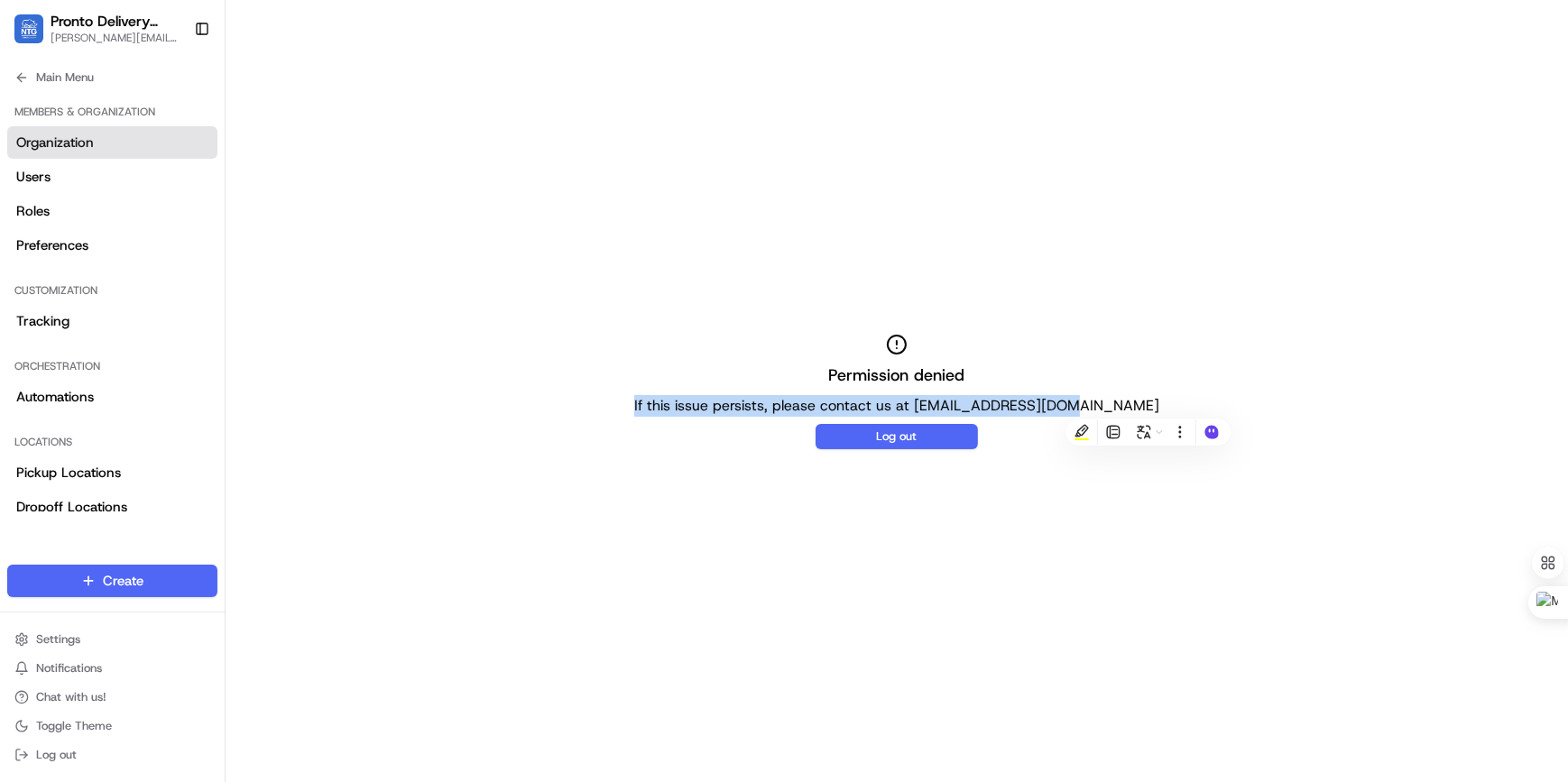 click on "Permission denied If this issue persists, please contact us at [EMAIL_ADDRESS][DOMAIN_NAME] Log out" at bounding box center (897, 391) 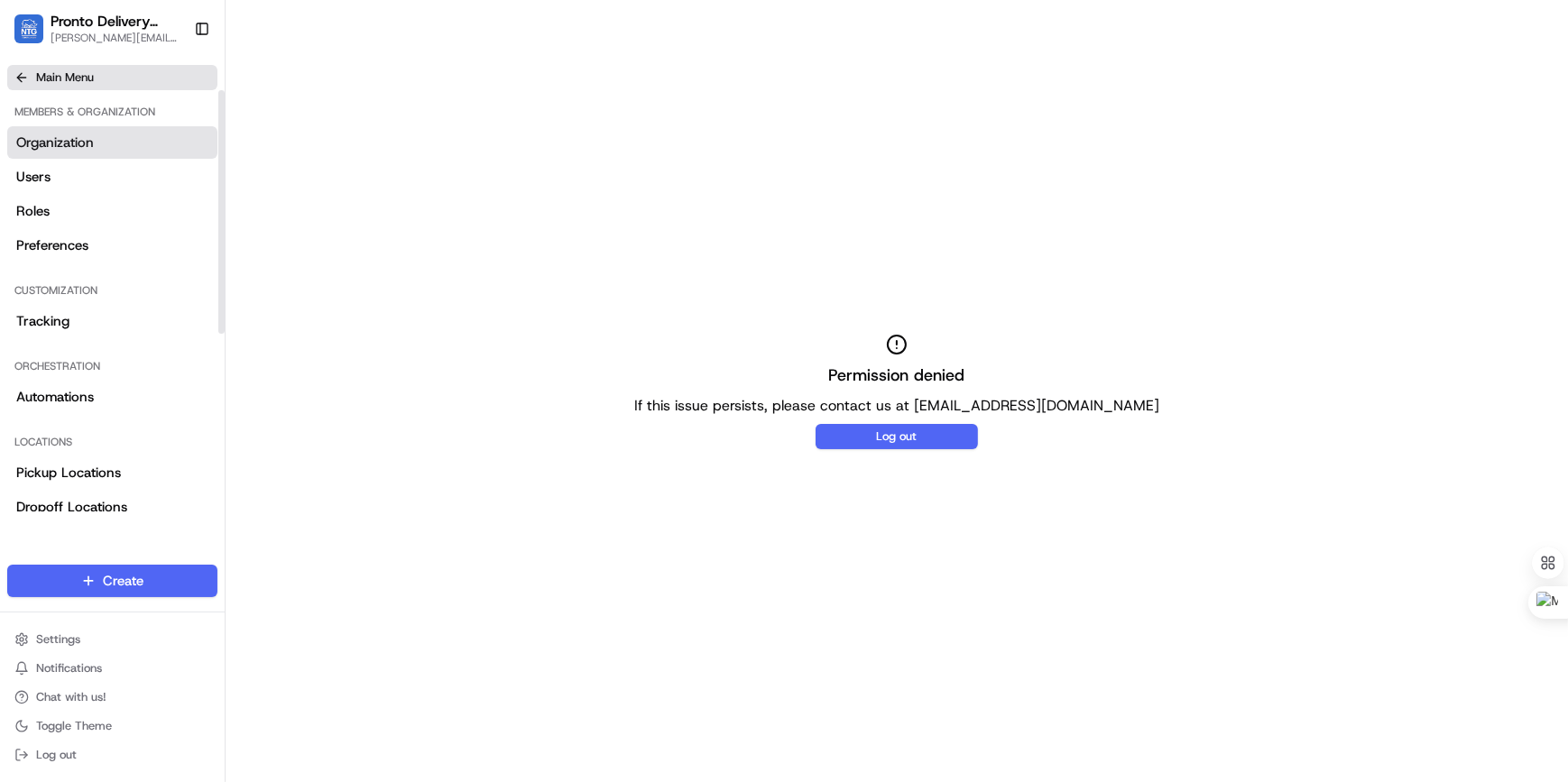 click 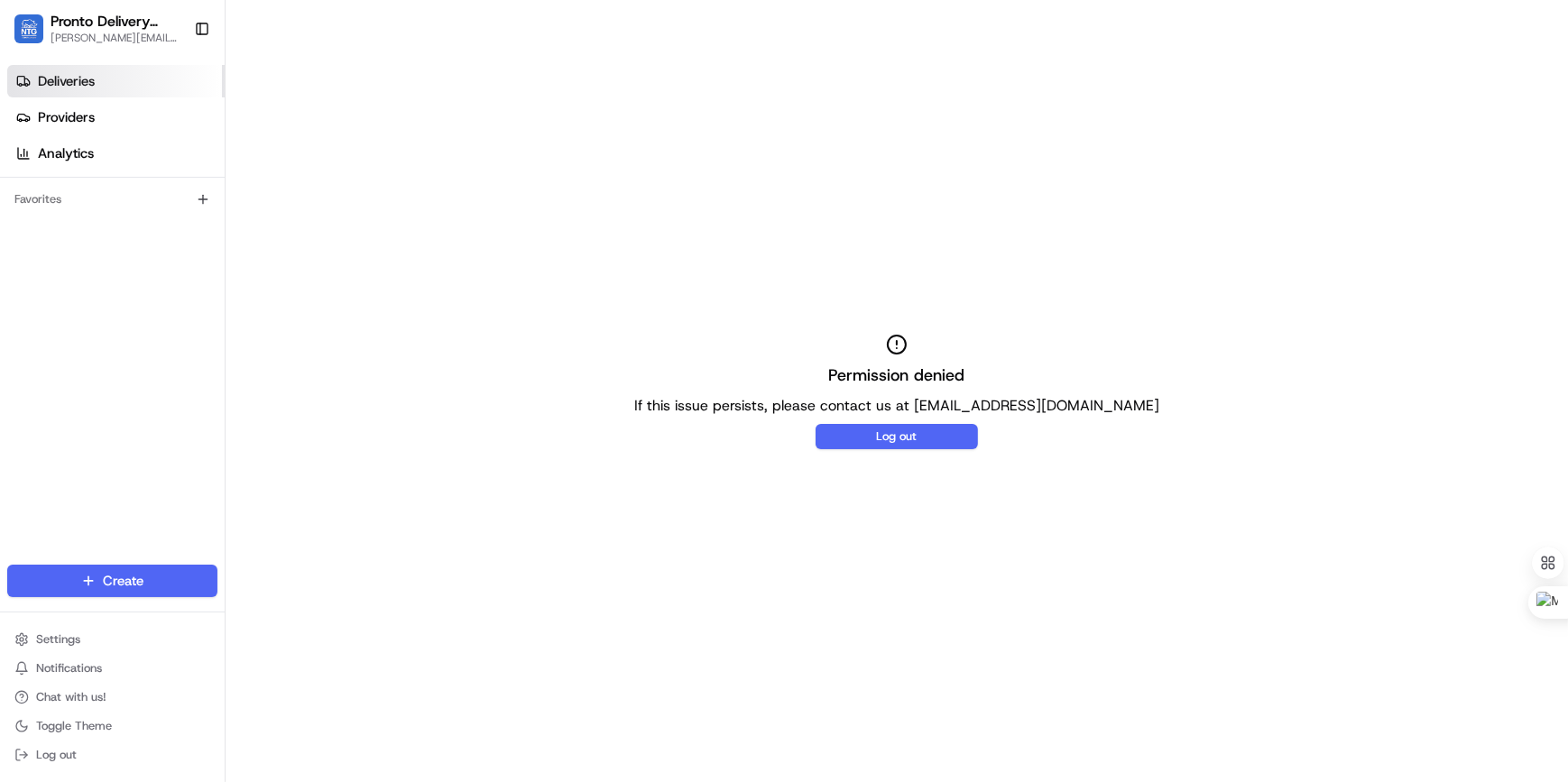 click on "Deliveries" at bounding box center (115, 81) 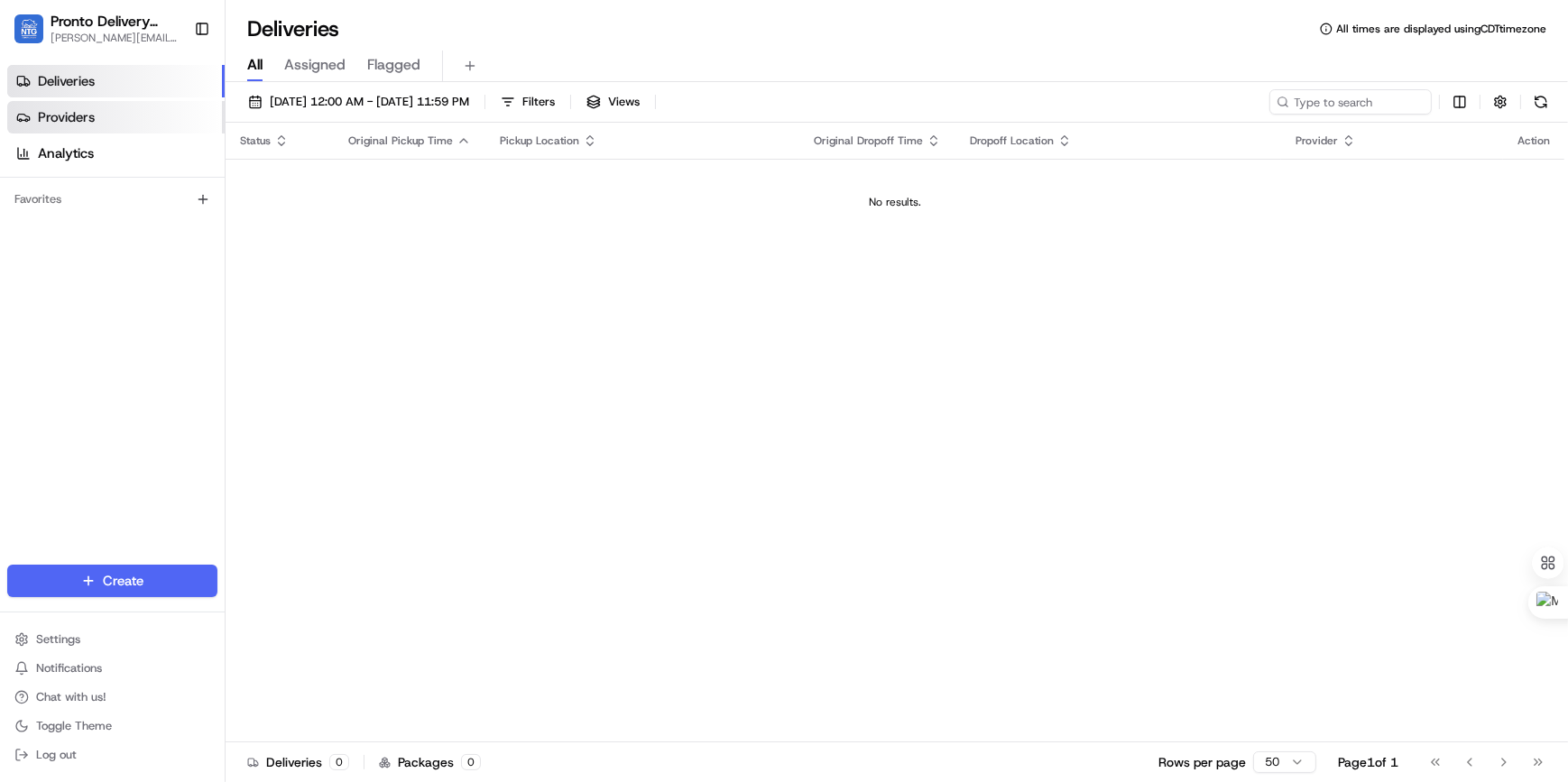 click on "Providers" at bounding box center (115, 117) 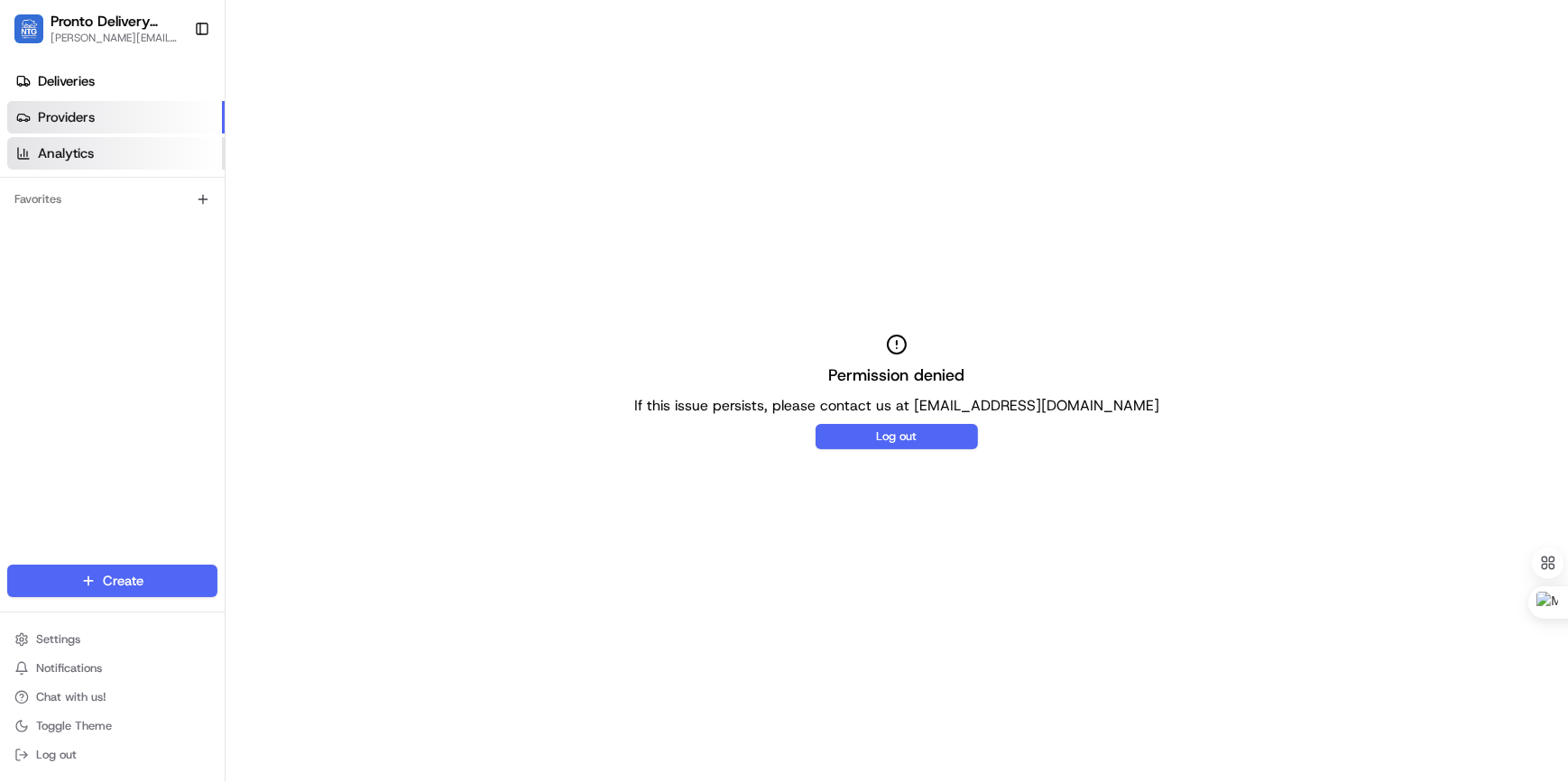click on "Analytics" at bounding box center [115, 153] 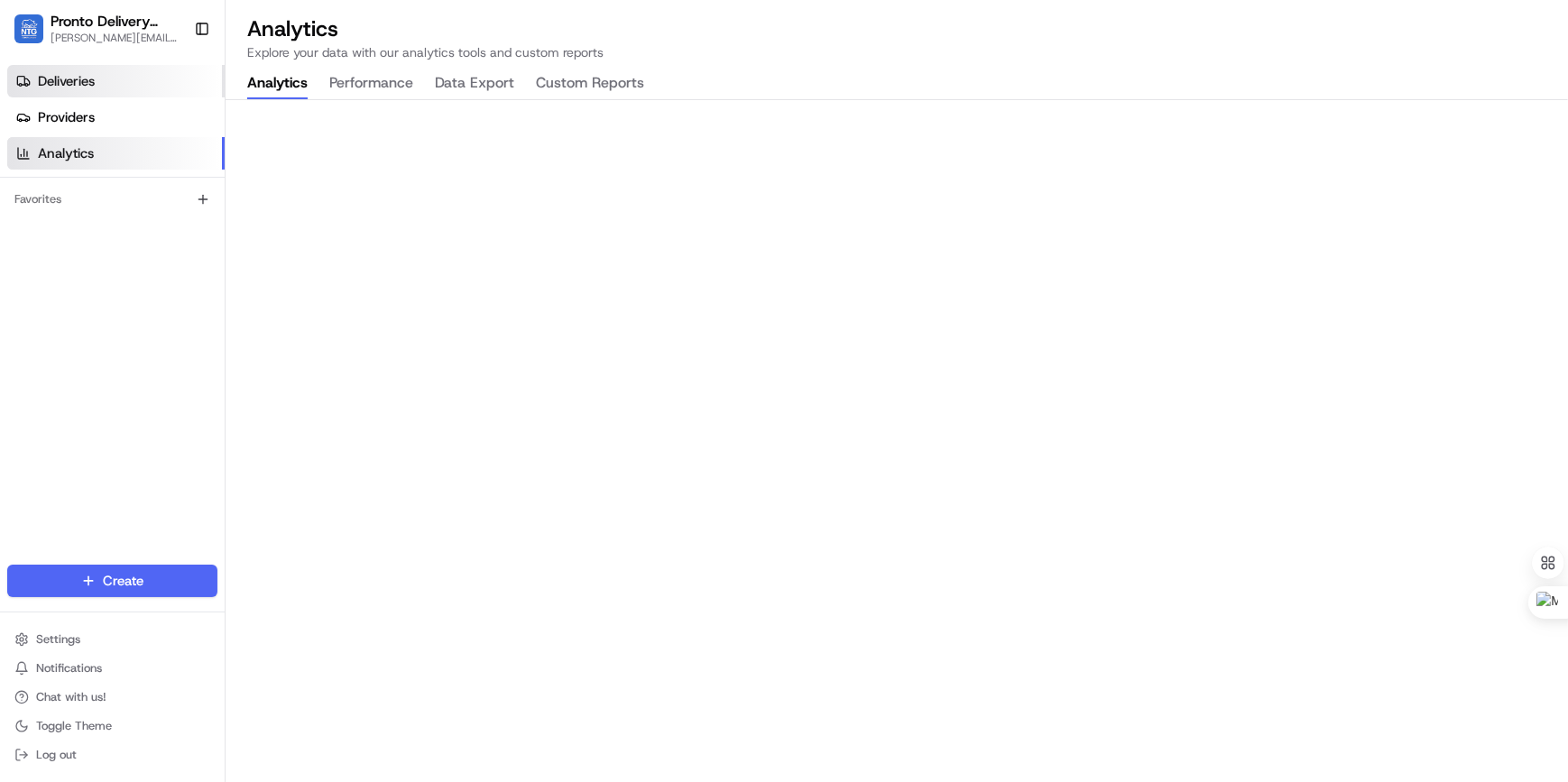 click on "Deliveries" at bounding box center (115, 81) 